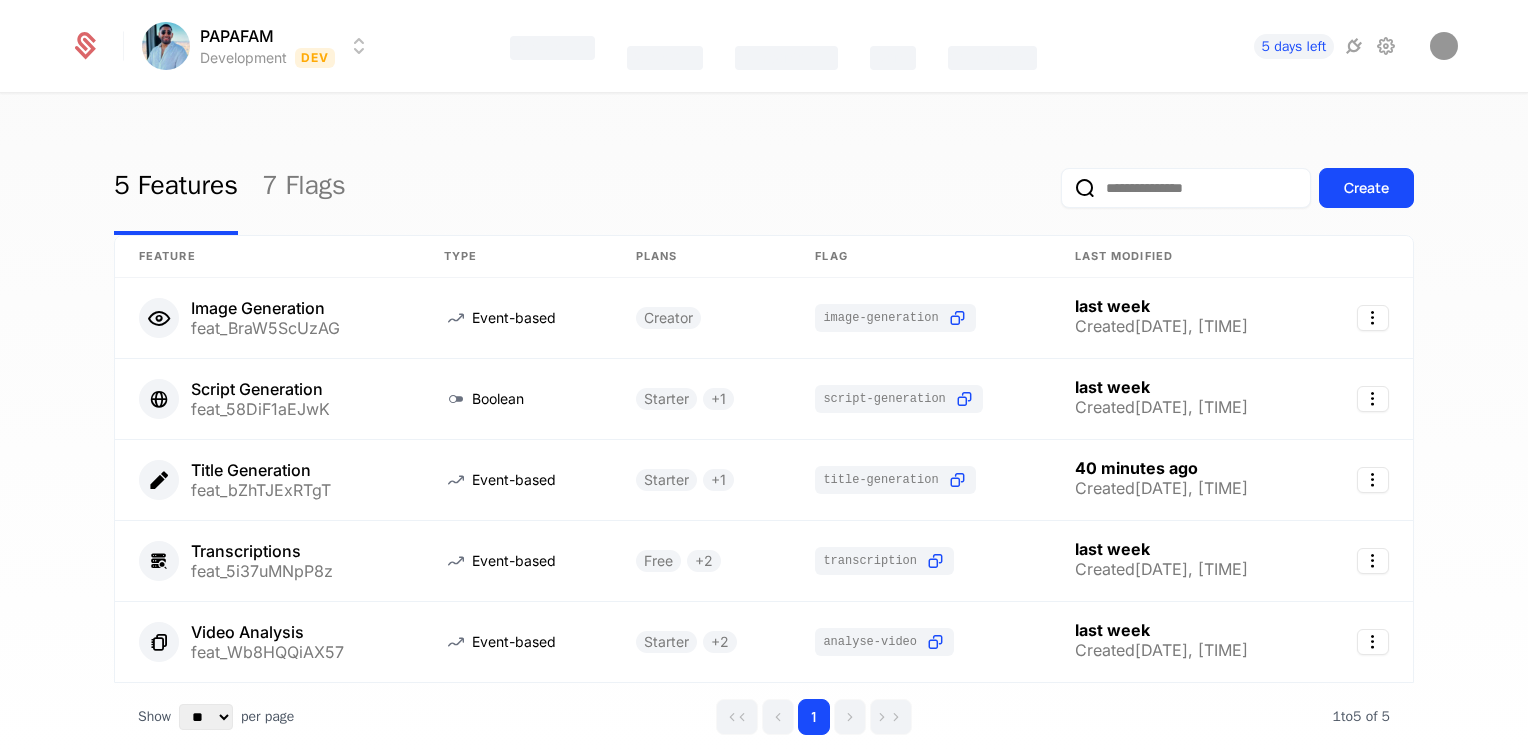 select on "**" 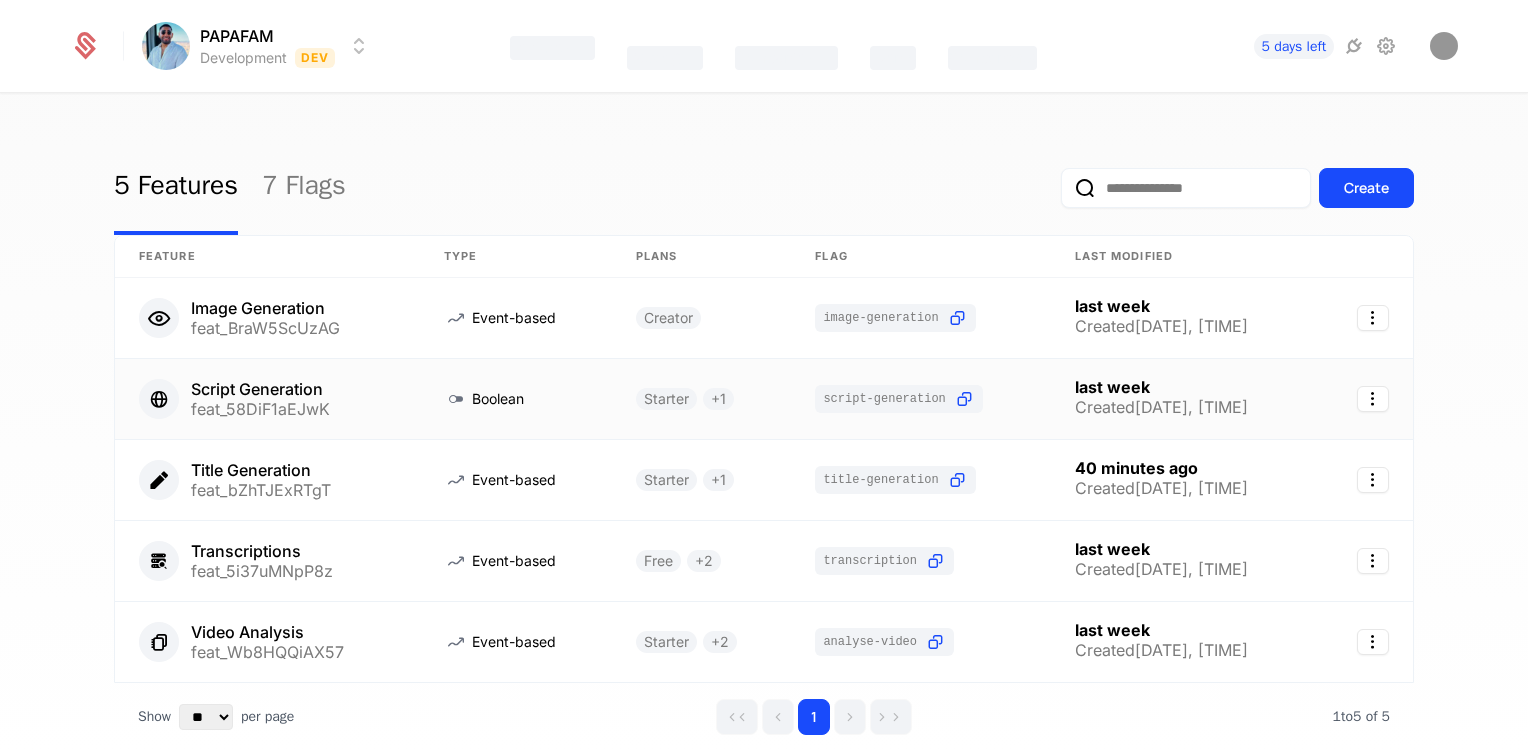 scroll, scrollTop: 0, scrollLeft: 0, axis: both 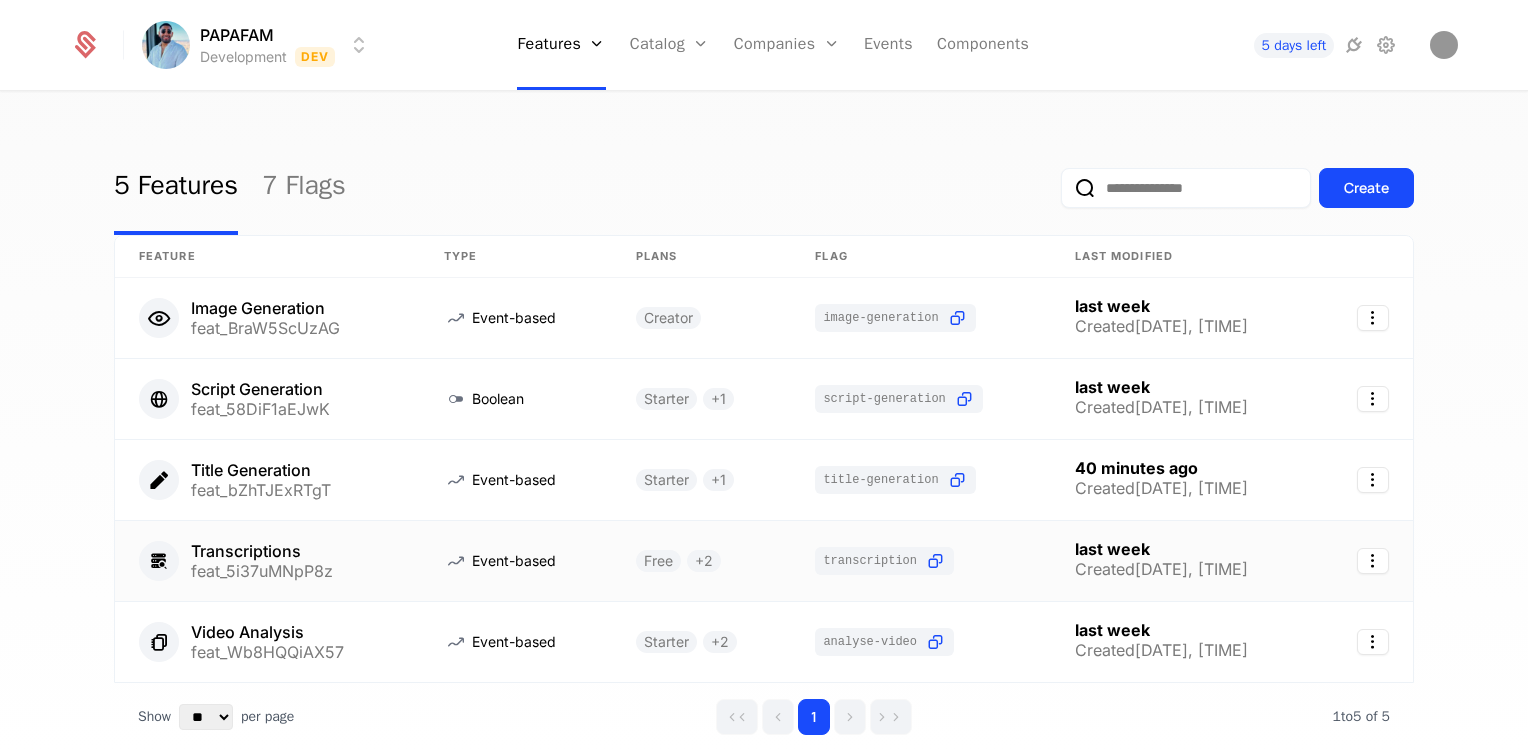 click on "Transcriptions feat_5i37uMNpP8z" at bounding box center [267, 561] 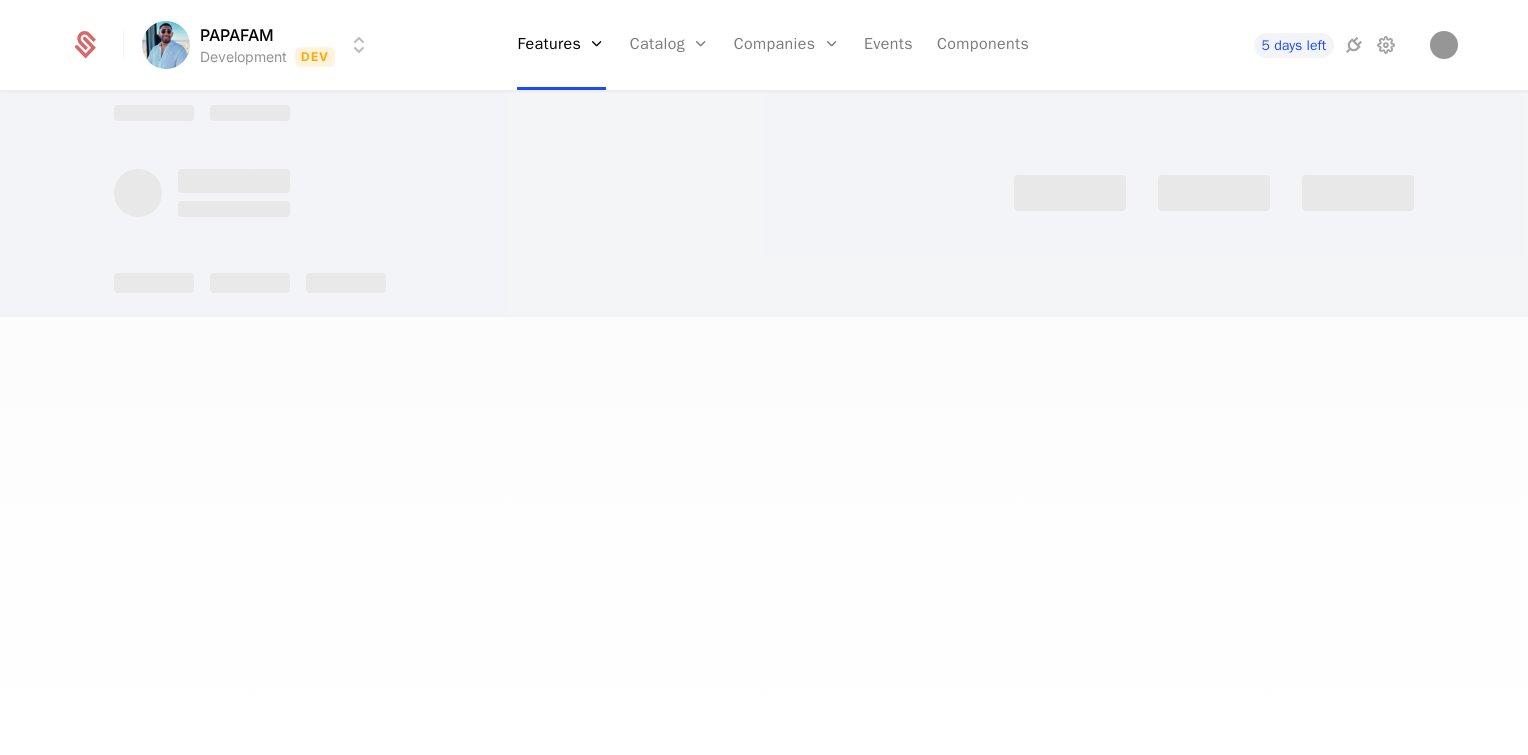 click at bounding box center [764, 377] 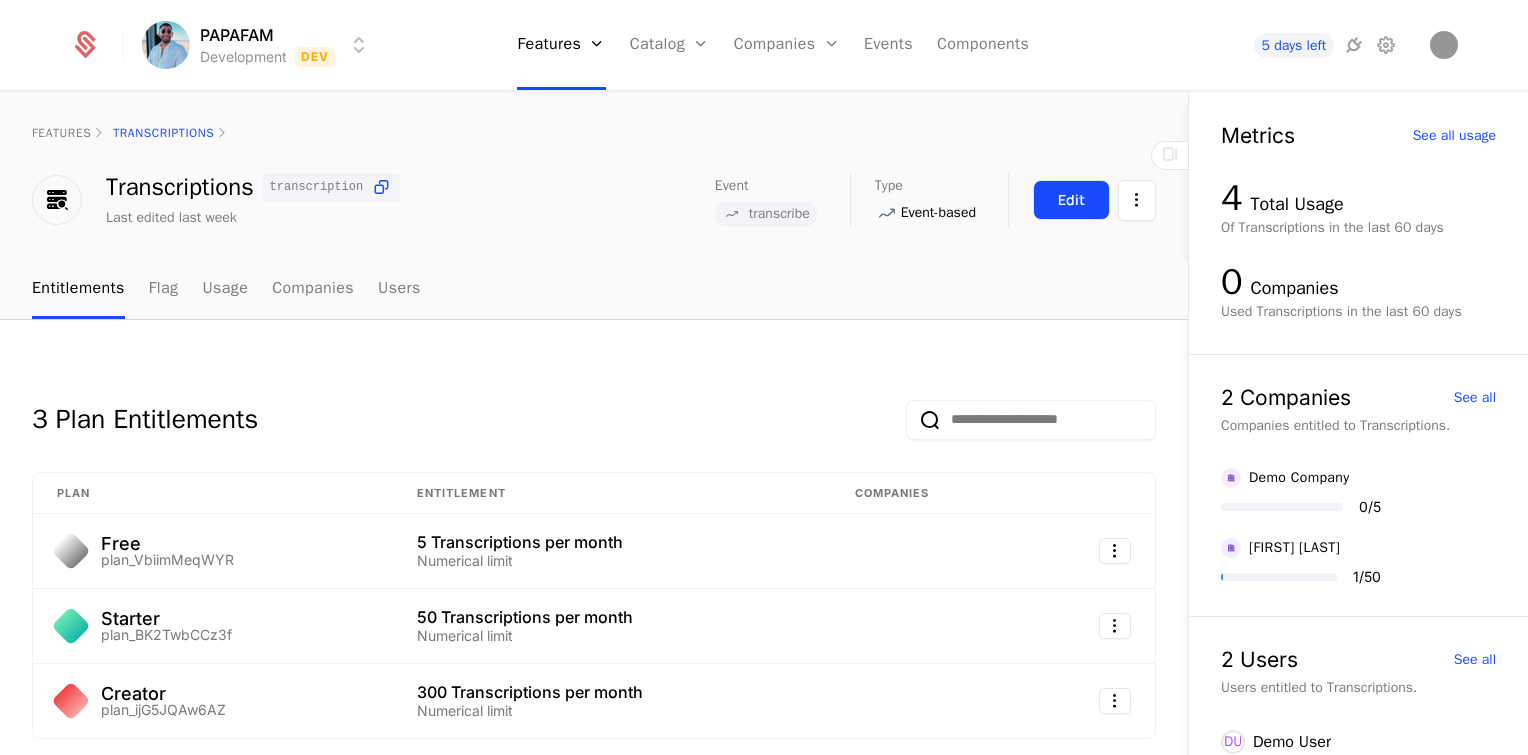 click on "Edit" at bounding box center [1071, 200] 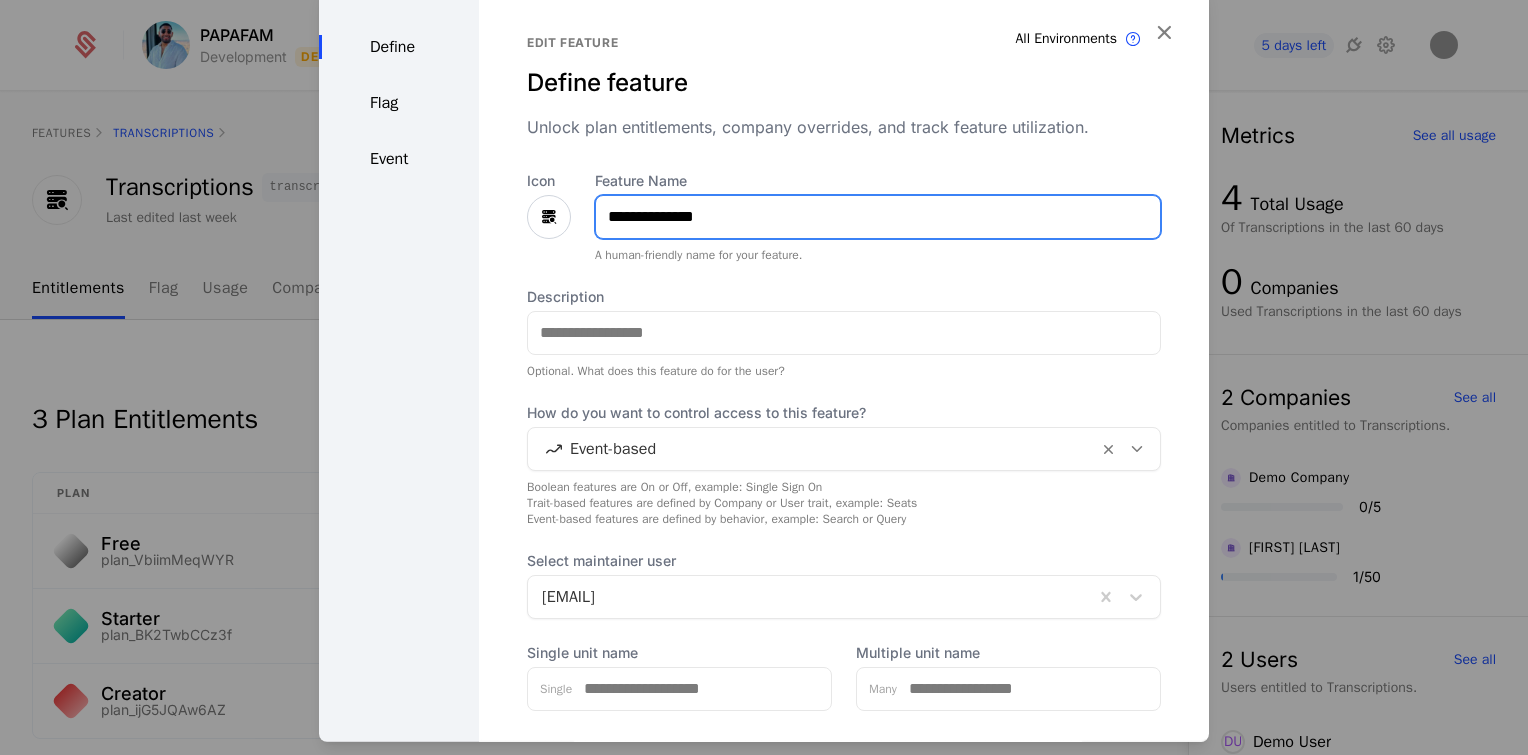 click on "**********" at bounding box center (878, 216) 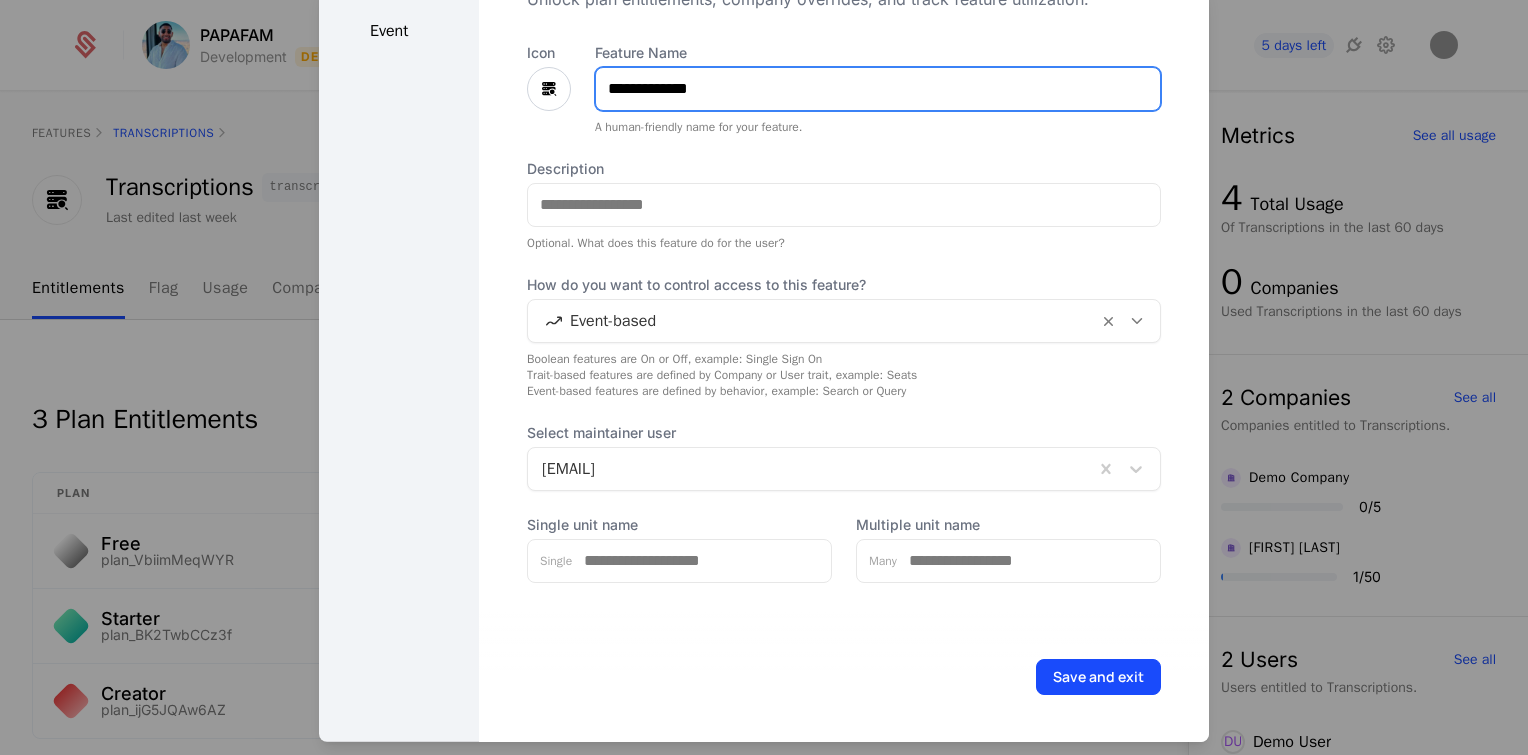 scroll, scrollTop: 128, scrollLeft: 0, axis: vertical 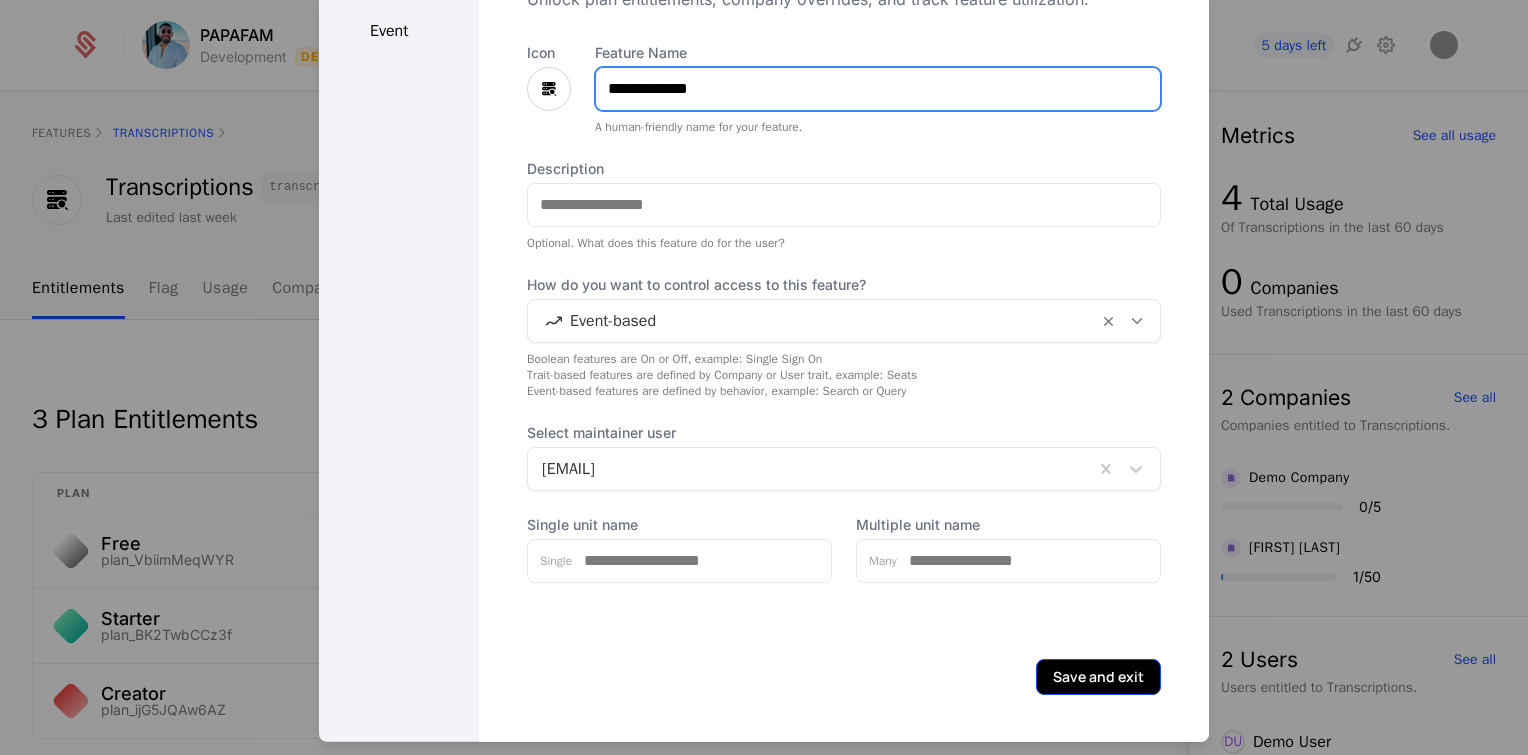 type on "**********" 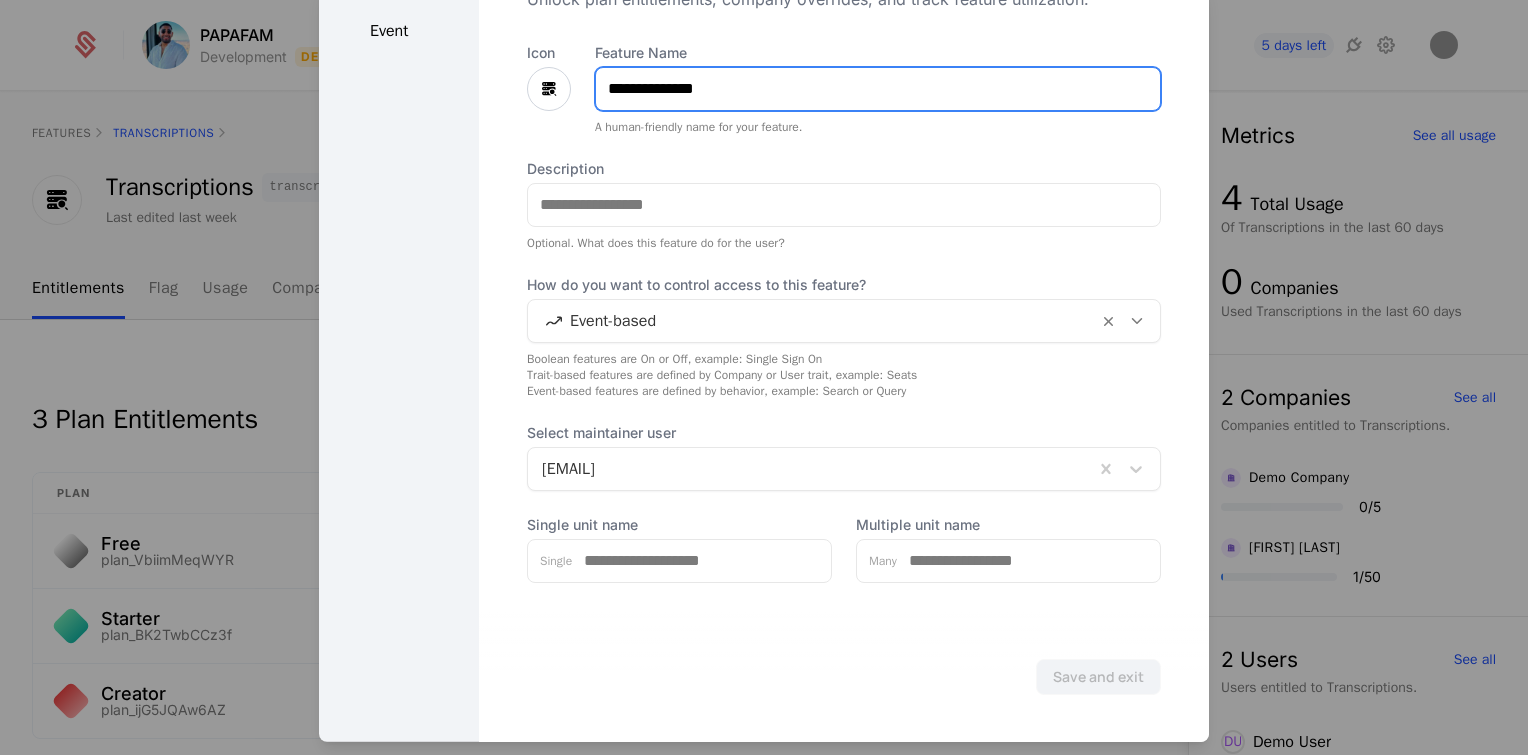 scroll, scrollTop: 0, scrollLeft: 0, axis: both 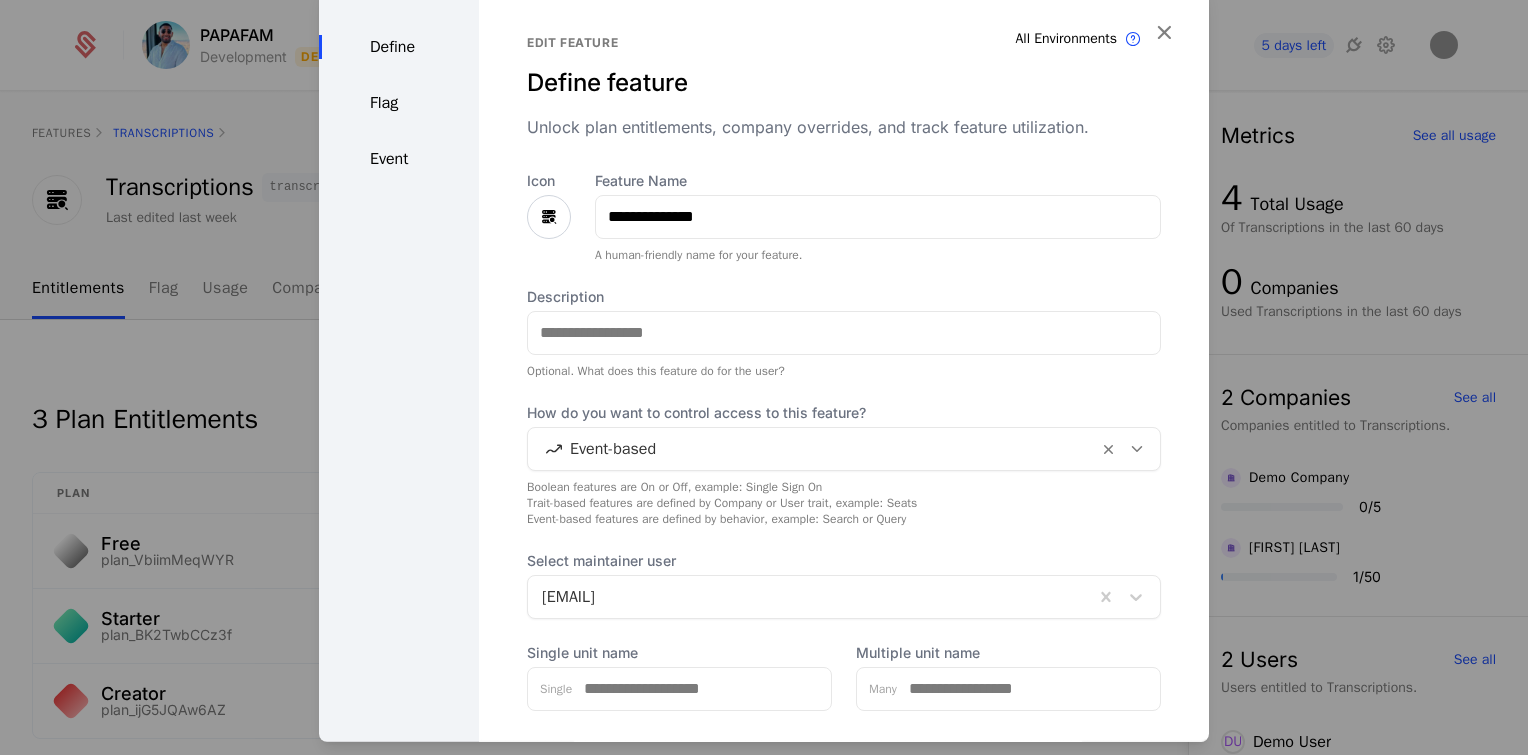 click on "Flag" at bounding box center [399, 102] 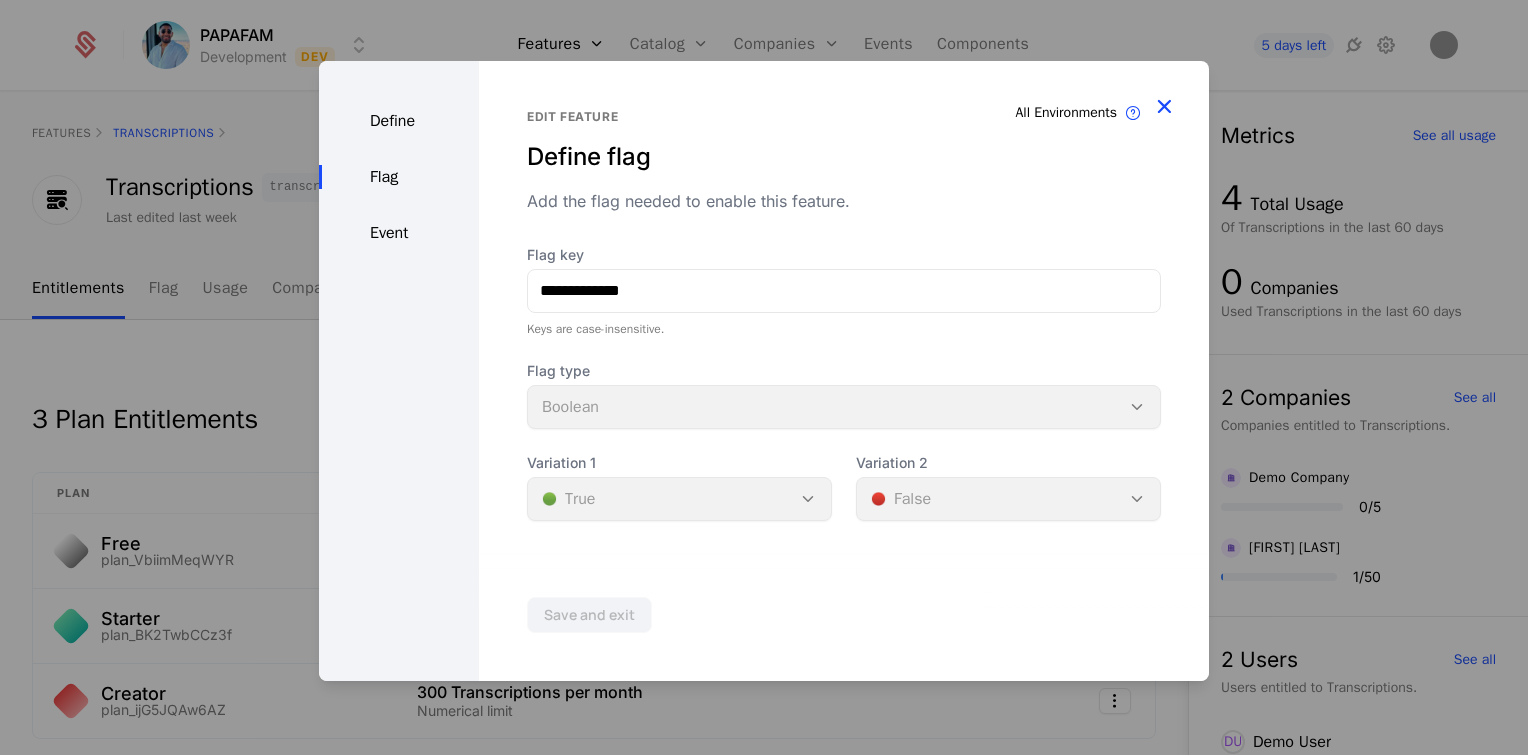 click at bounding box center (1164, 106) 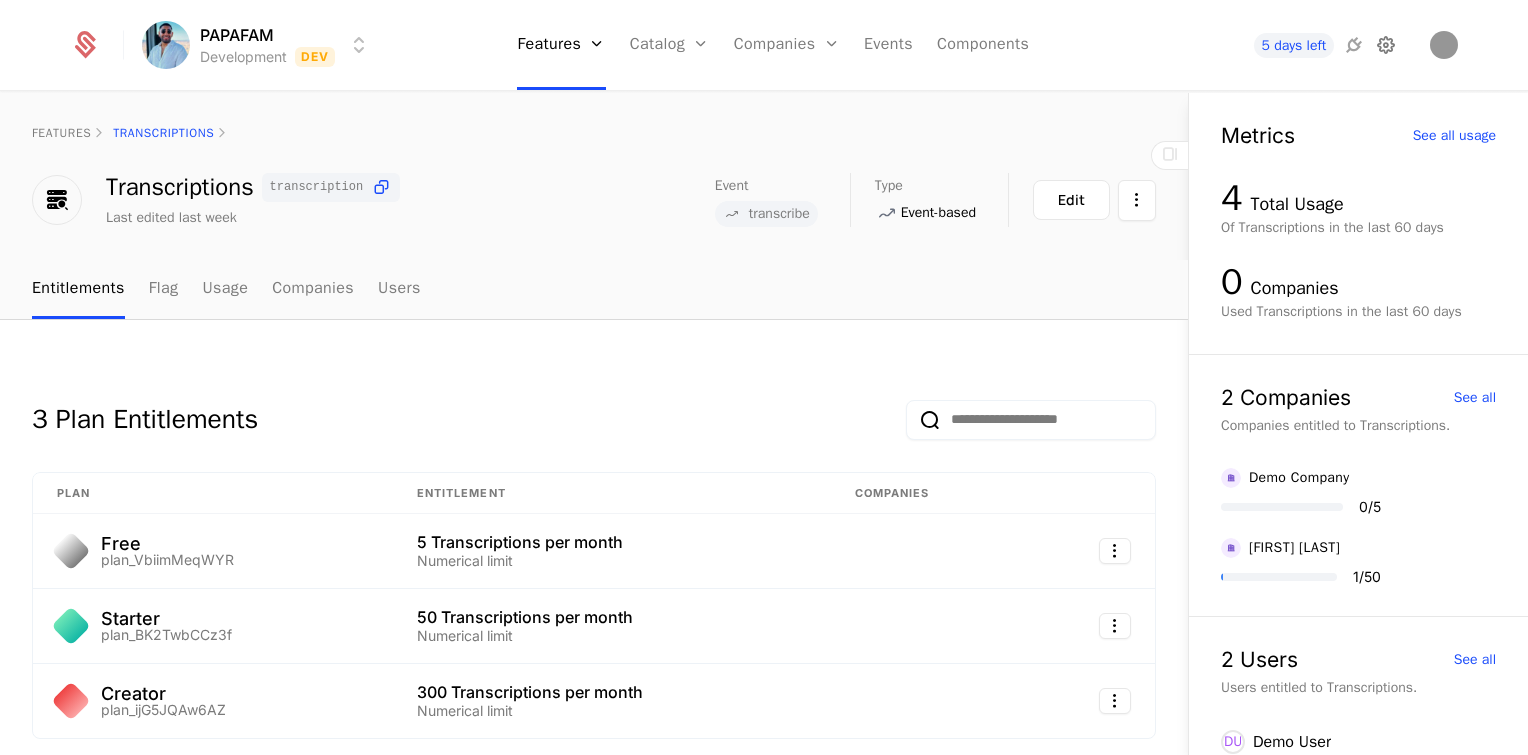 click at bounding box center [1386, 45] 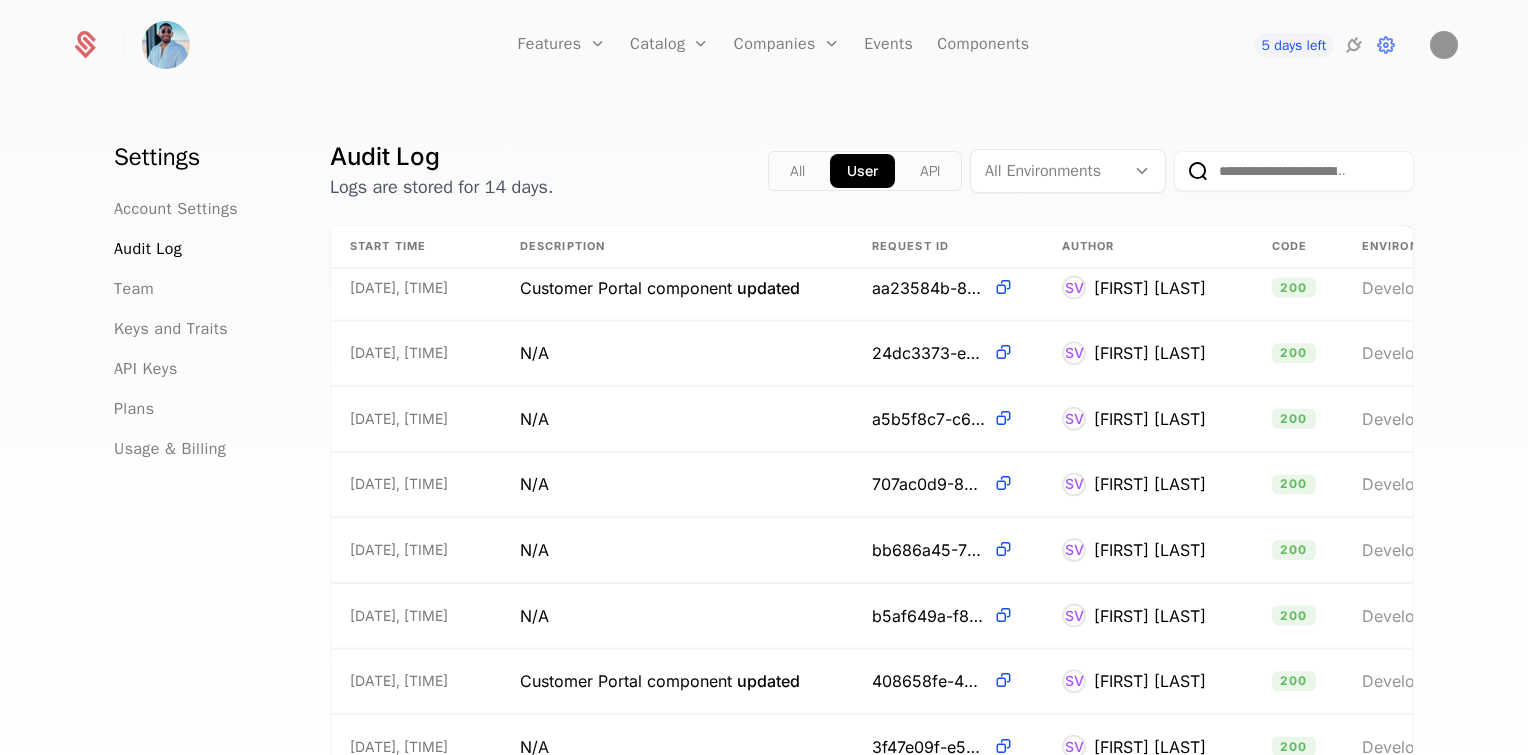 scroll, scrollTop: 736, scrollLeft: 6, axis: both 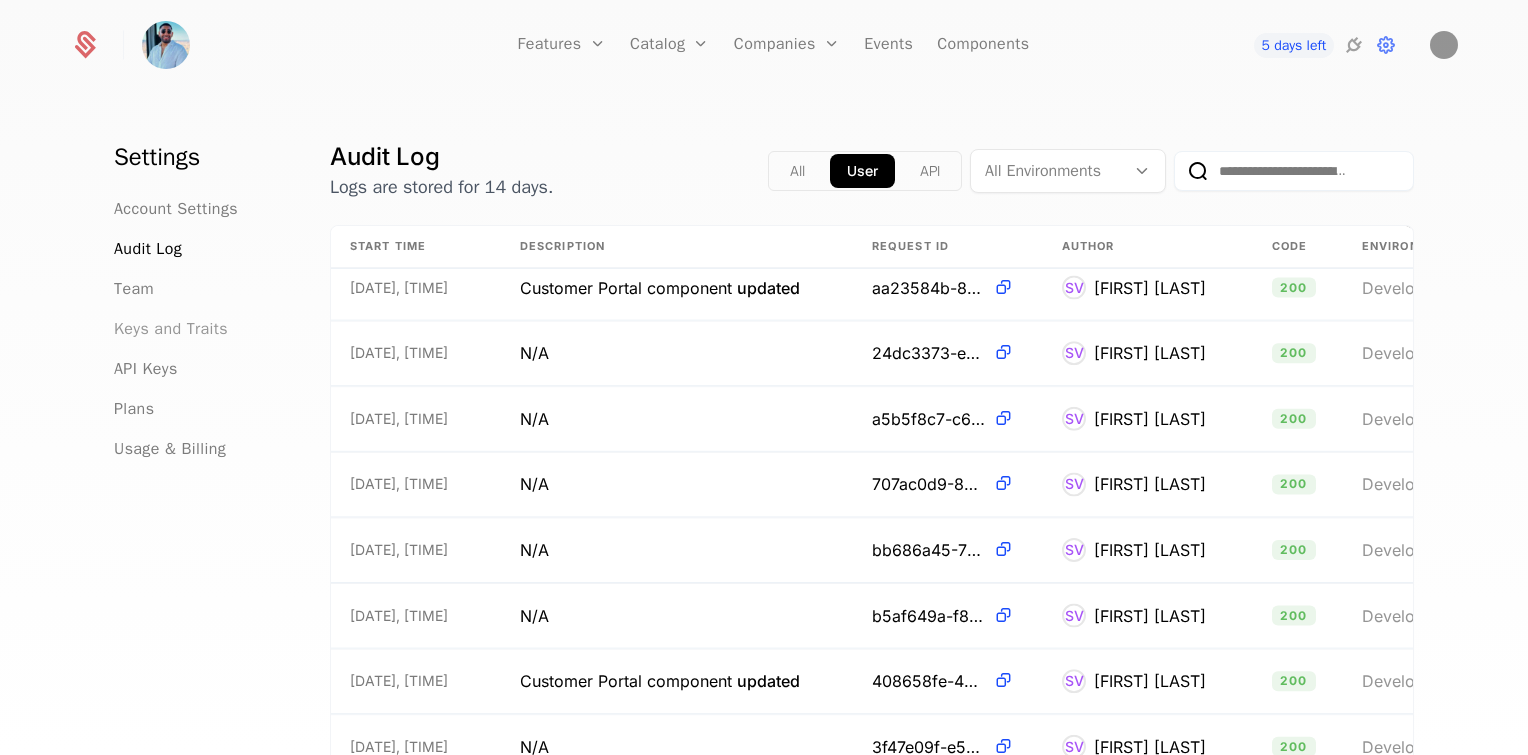 click on "Keys and Traits" at bounding box center (171, 329) 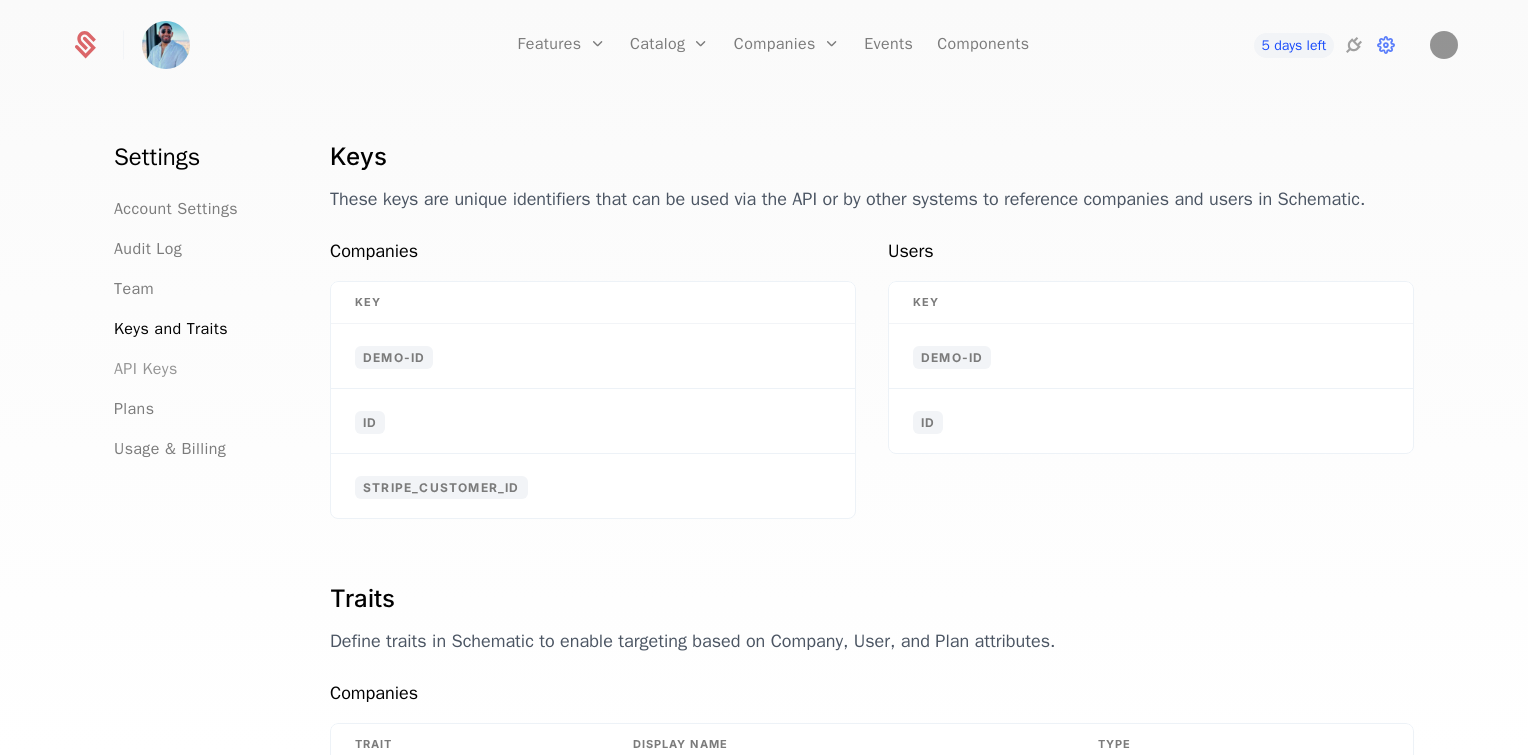 click on "API Keys" at bounding box center (146, 369) 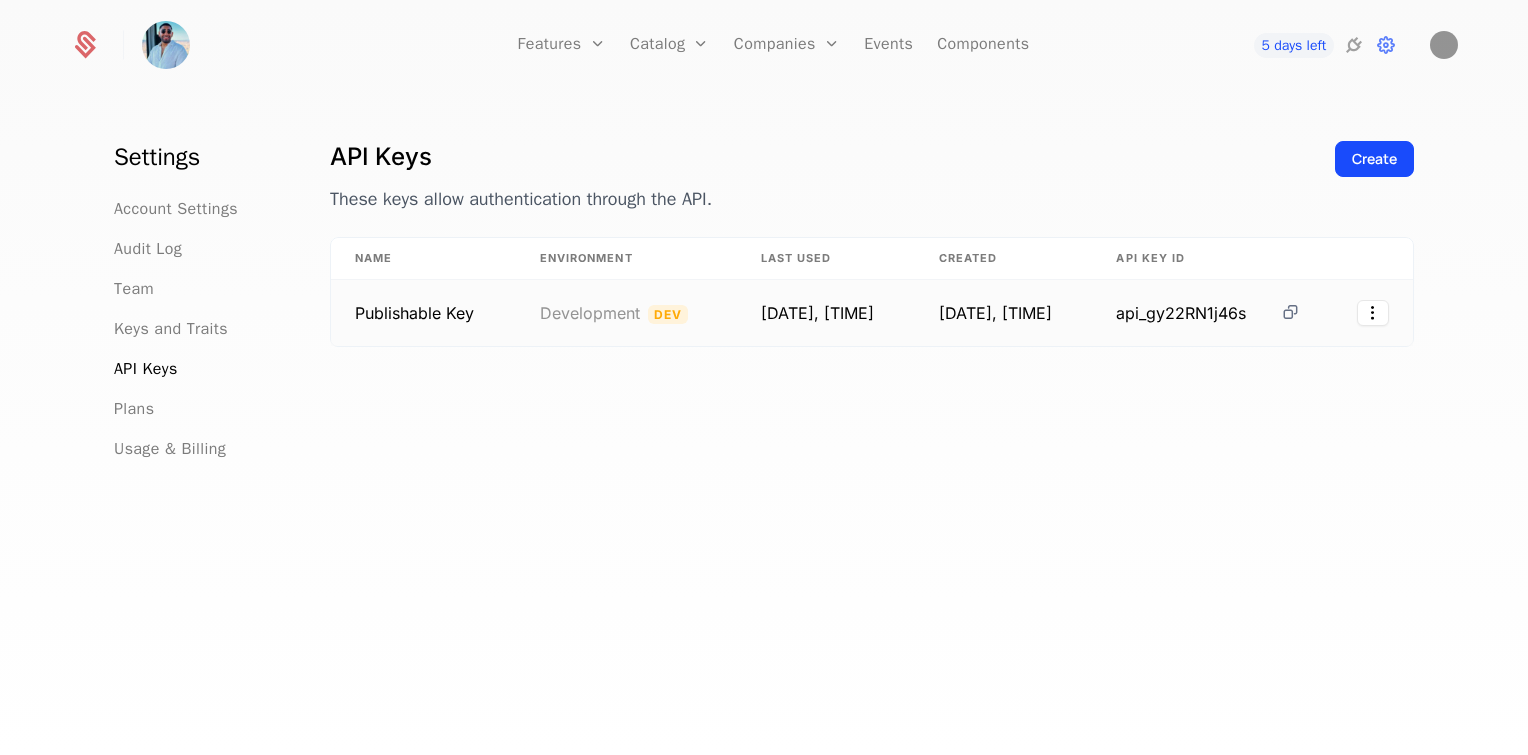 click at bounding box center (1290, 312) 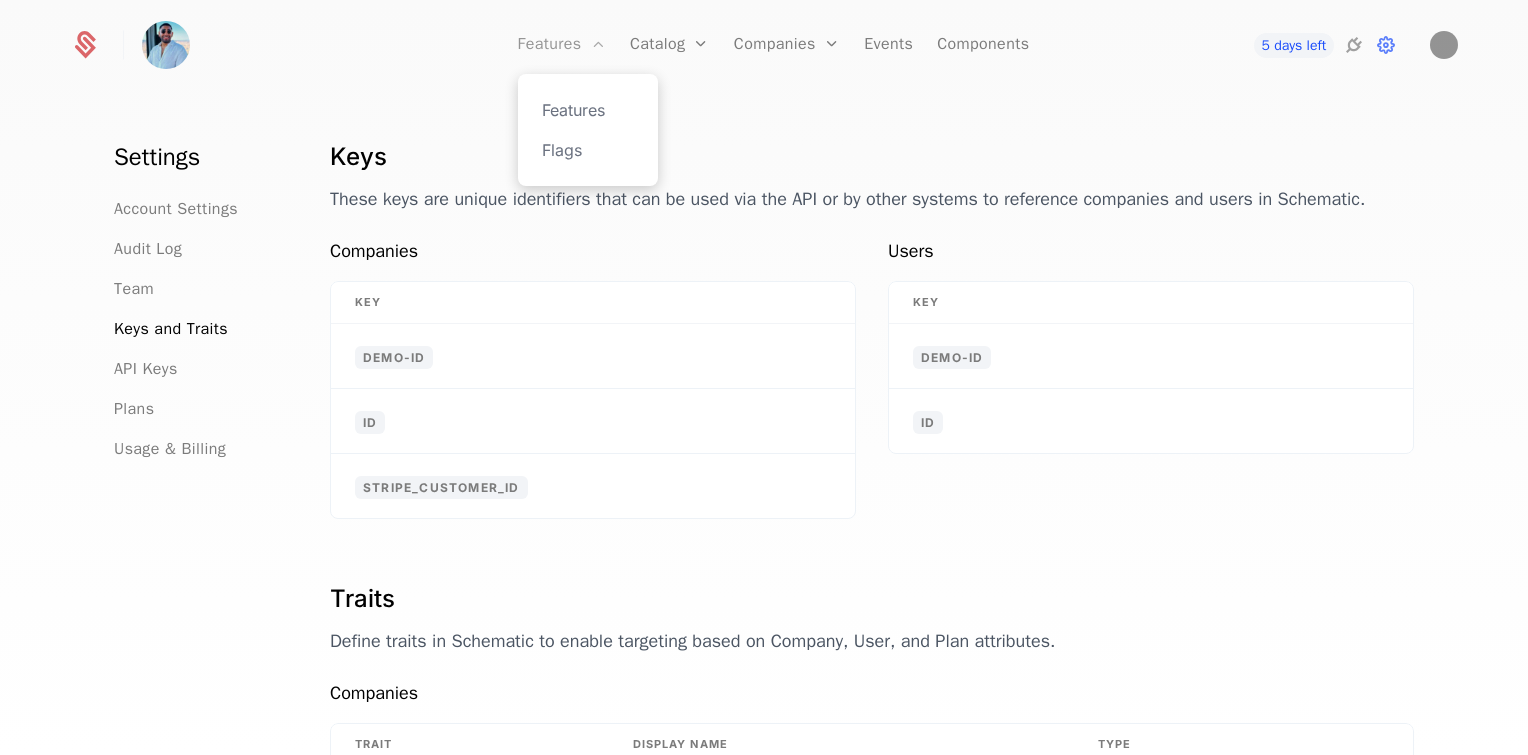 click on "Features" at bounding box center [562, 45] 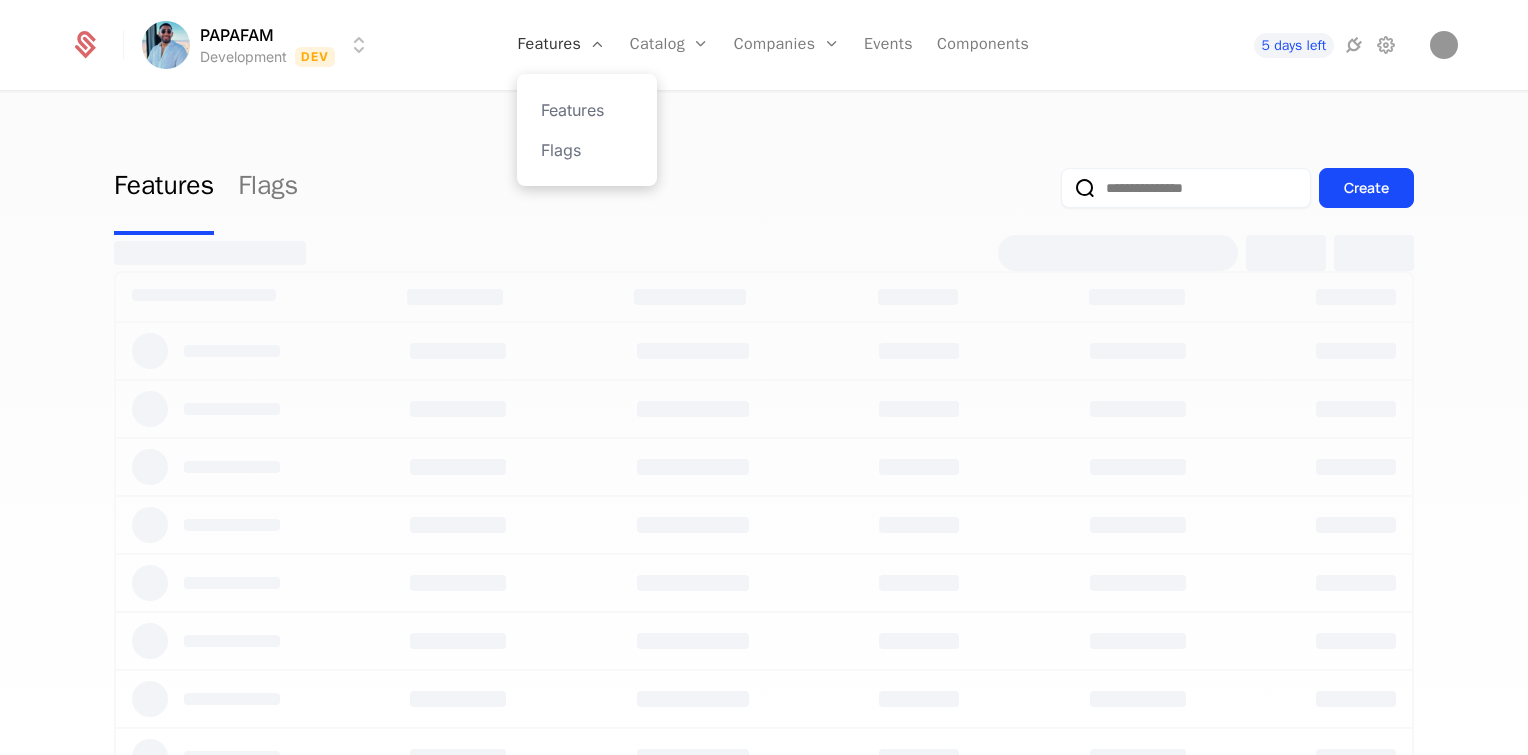select on "**" 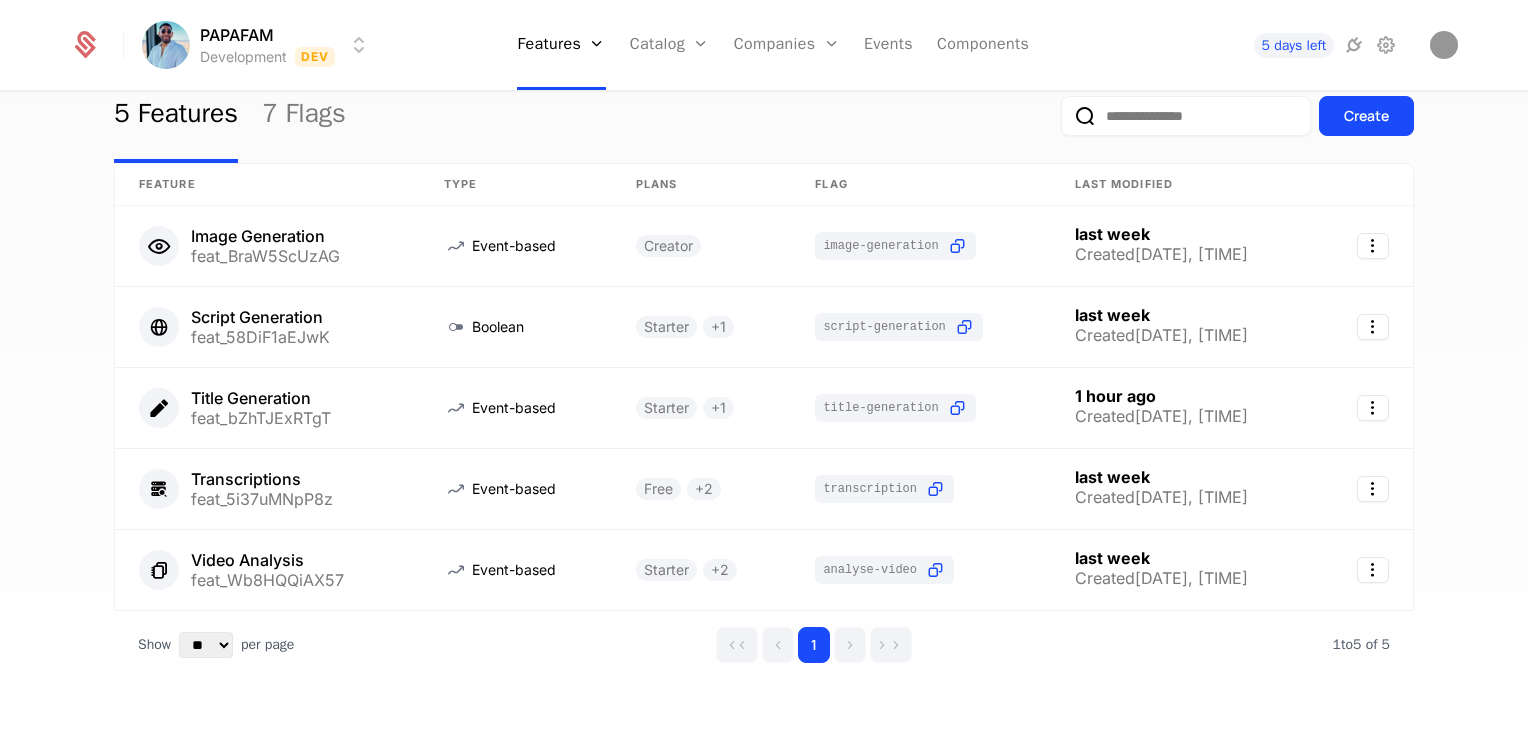 scroll, scrollTop: 74, scrollLeft: 0, axis: vertical 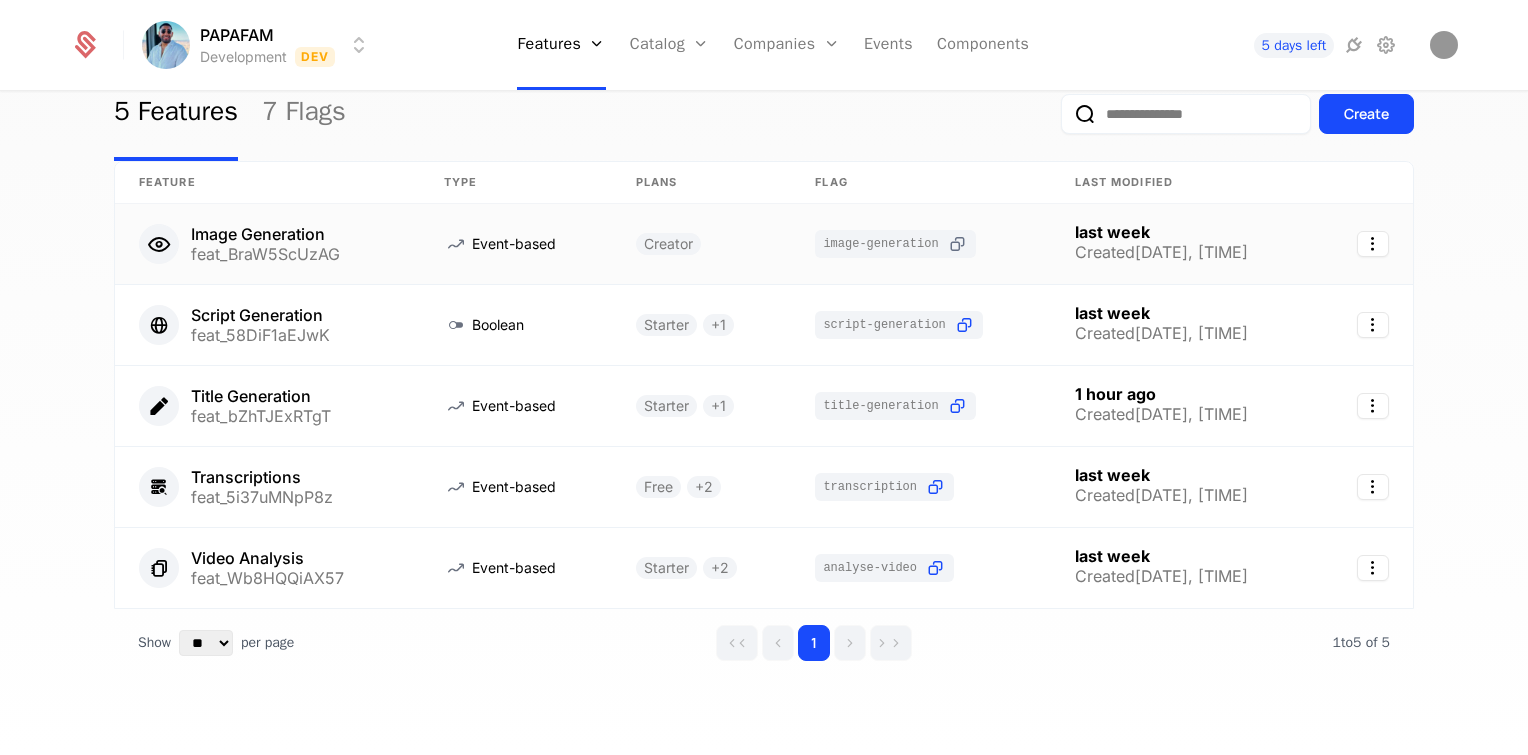click at bounding box center (957, 244) 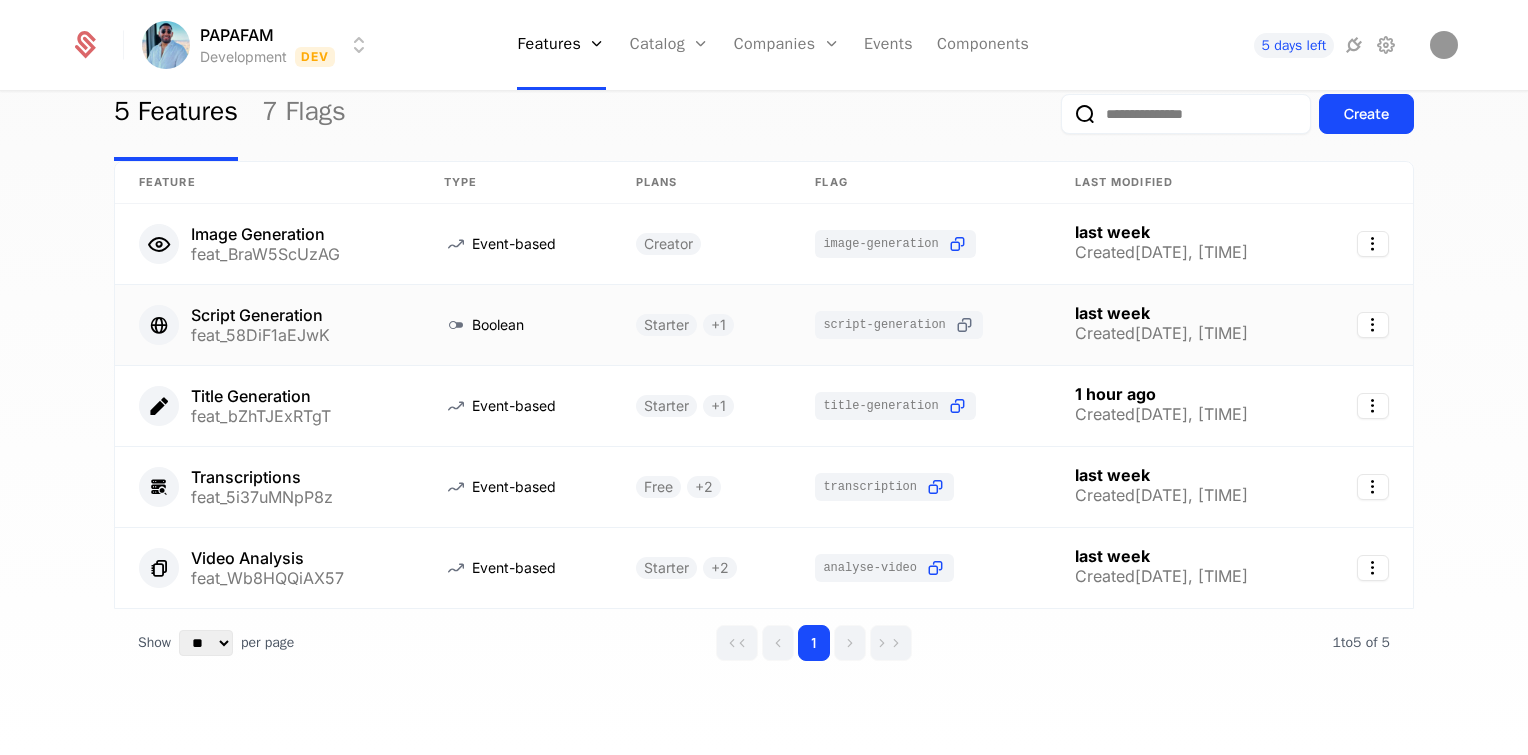 click at bounding box center [964, 325] 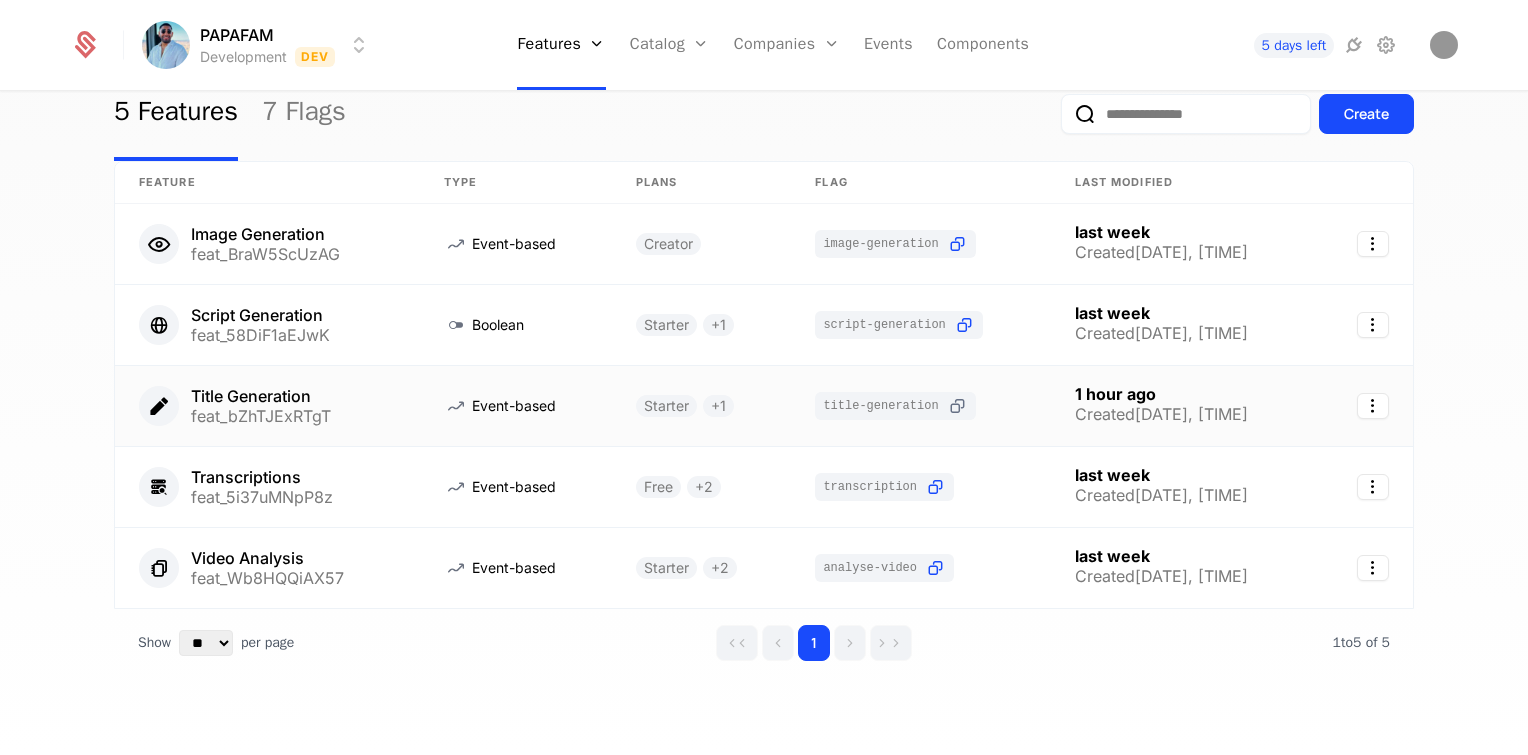 click at bounding box center [957, 406] 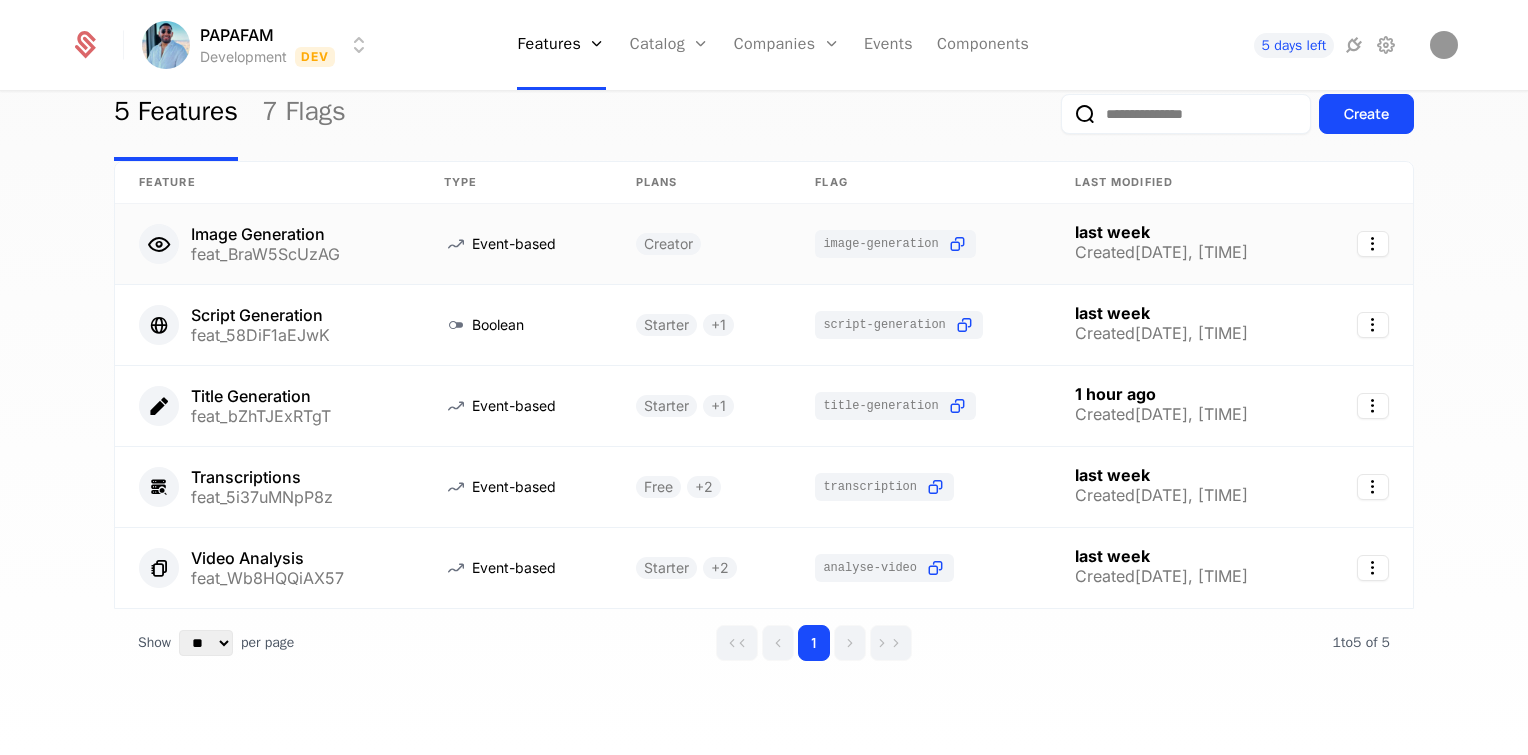 click on "Image Generation" at bounding box center [265, 234] 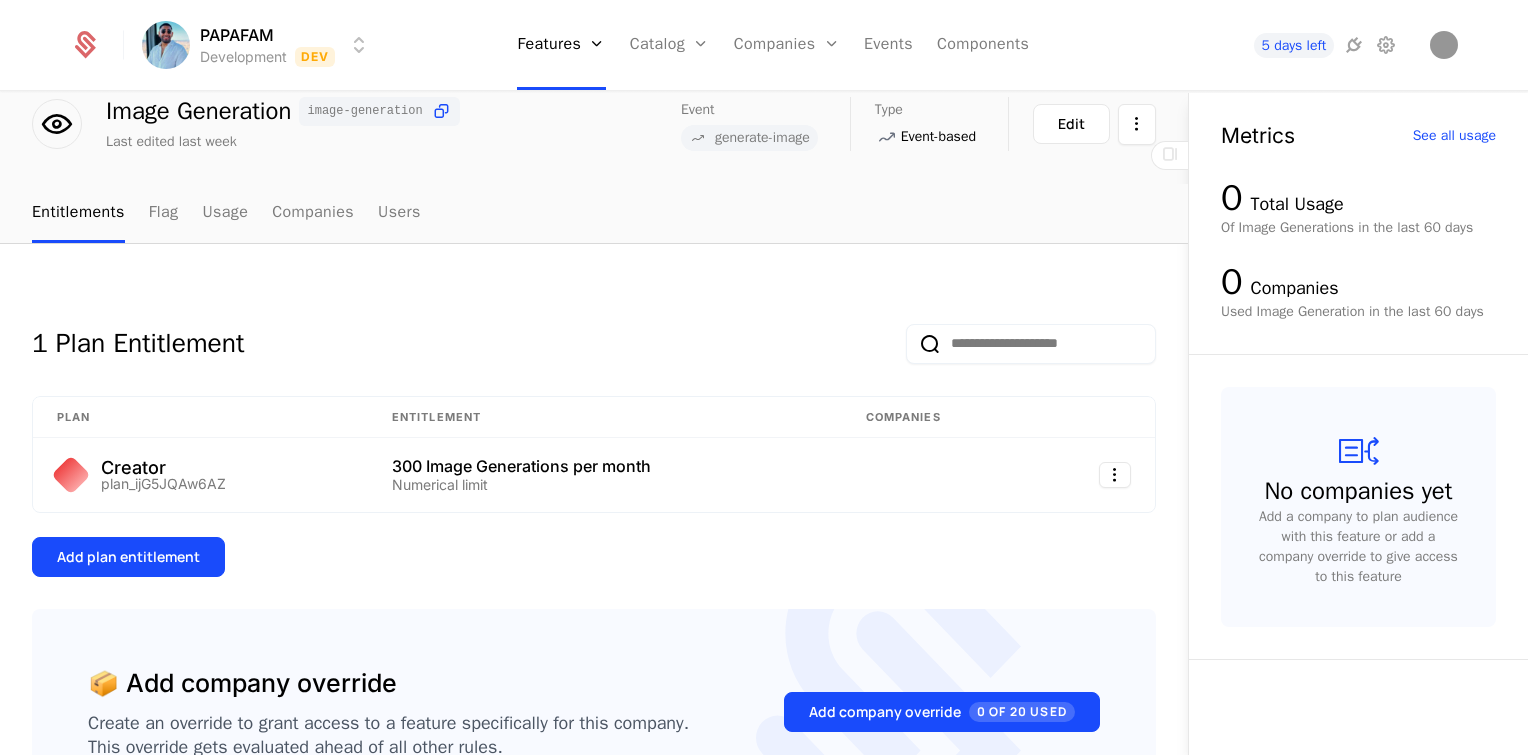 scroll, scrollTop: 68, scrollLeft: 0, axis: vertical 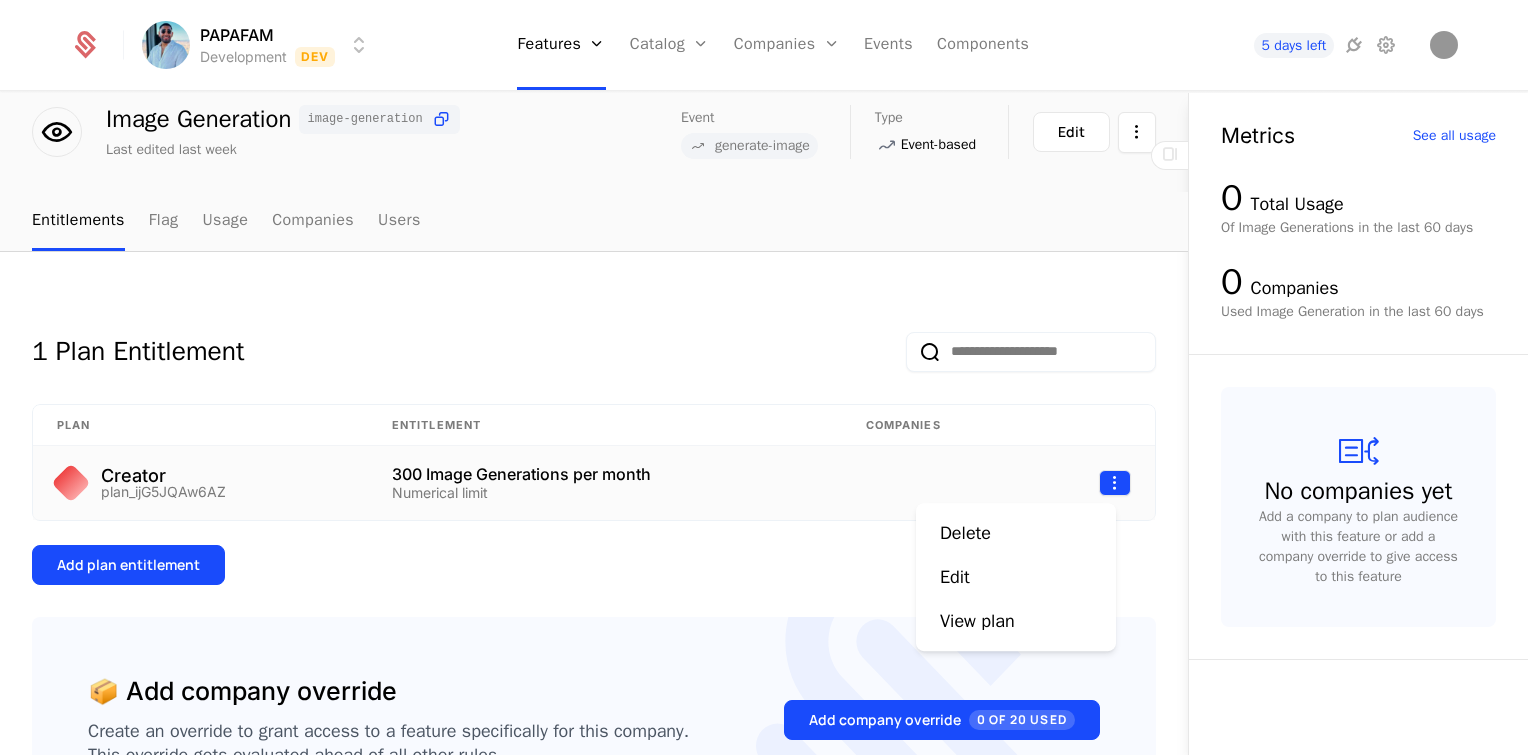click on "Companies entitled to Image Generation. Last edited last week Event generate-image Type Event-based Maintainer [LAST] Edit Entitlements Flag Usage Companies Users 1 Plan Entitlement Plan Entitlement Companies Creator plan_ijG5JQAw6AZ 300
Image Generations per month Numerical limit Add plan entitlement 📦 Add company override Create an override to grant access to a feature specifically for this company.  This override gets evaluated ahead of all other rules. Add company override 0 of 20 Used Metrics See all usage 0 Total Usage Of Image Generations in the last 60 days 0 Companies Used Image Generation in the last 60 days No companies yet Add a company to plan audience with this feature or add a company override to give access to this feature
Best Viewed on Desktop You're currently viewing this on a  mobile device ." at bounding box center (764, 377) 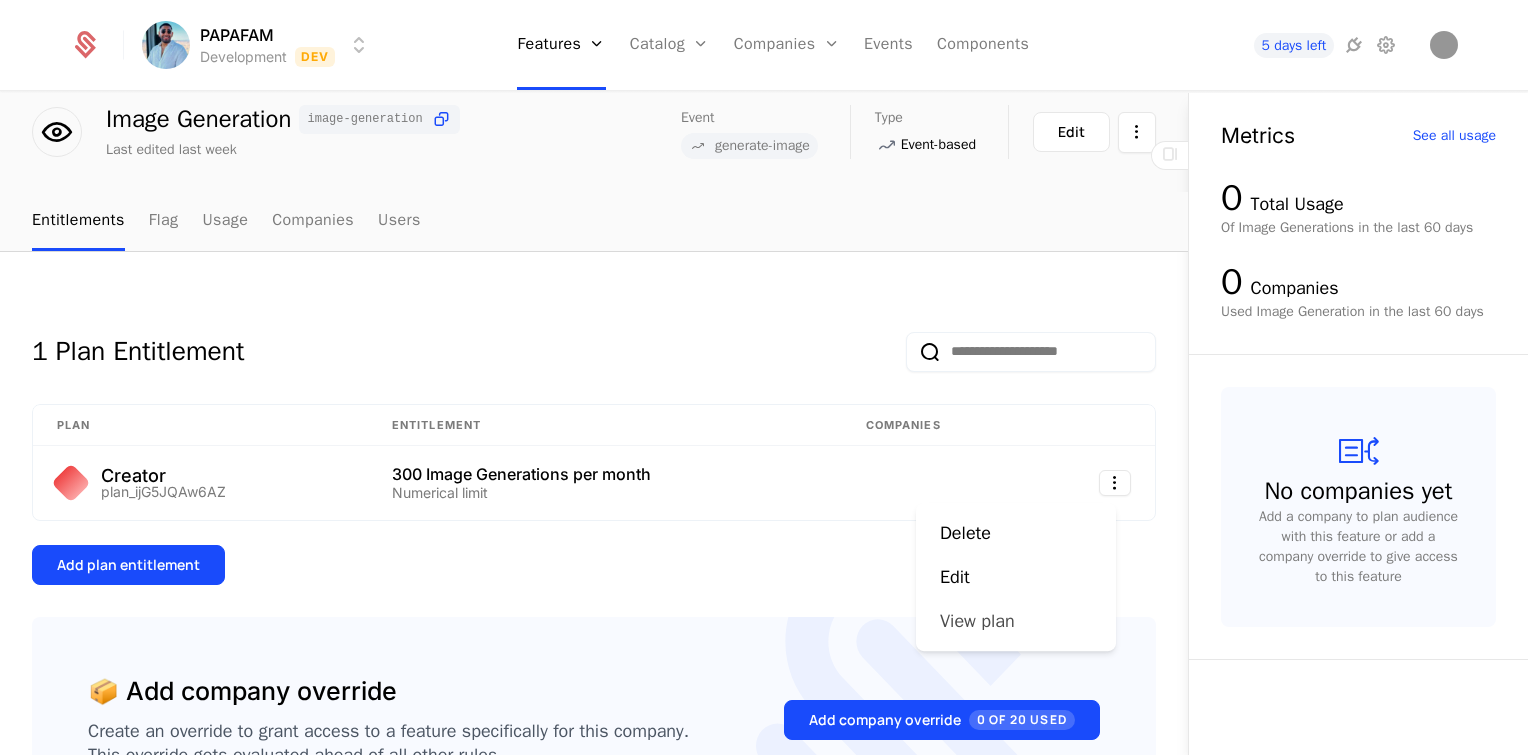 click on "View plan" at bounding box center [977, 621] 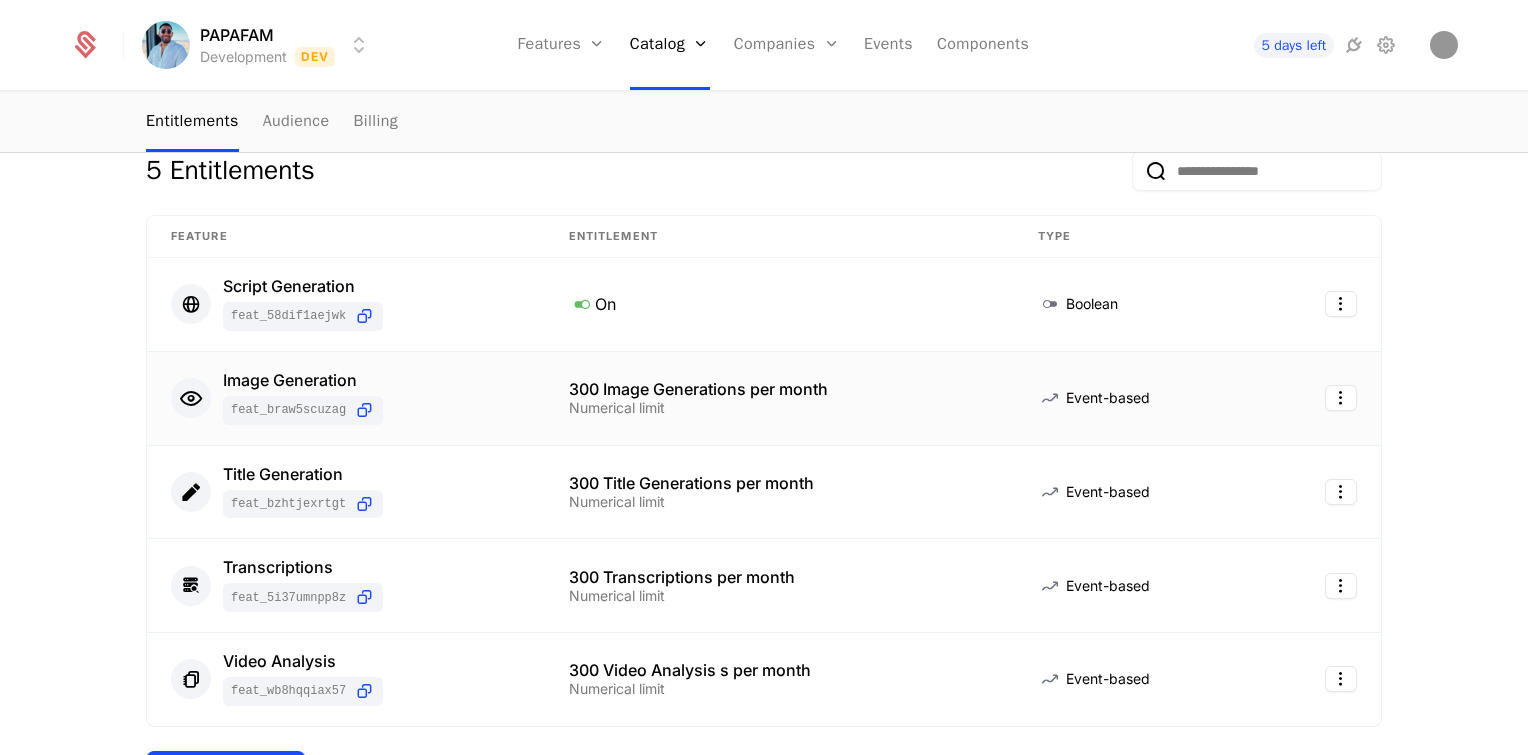 scroll, scrollTop: 0, scrollLeft: 0, axis: both 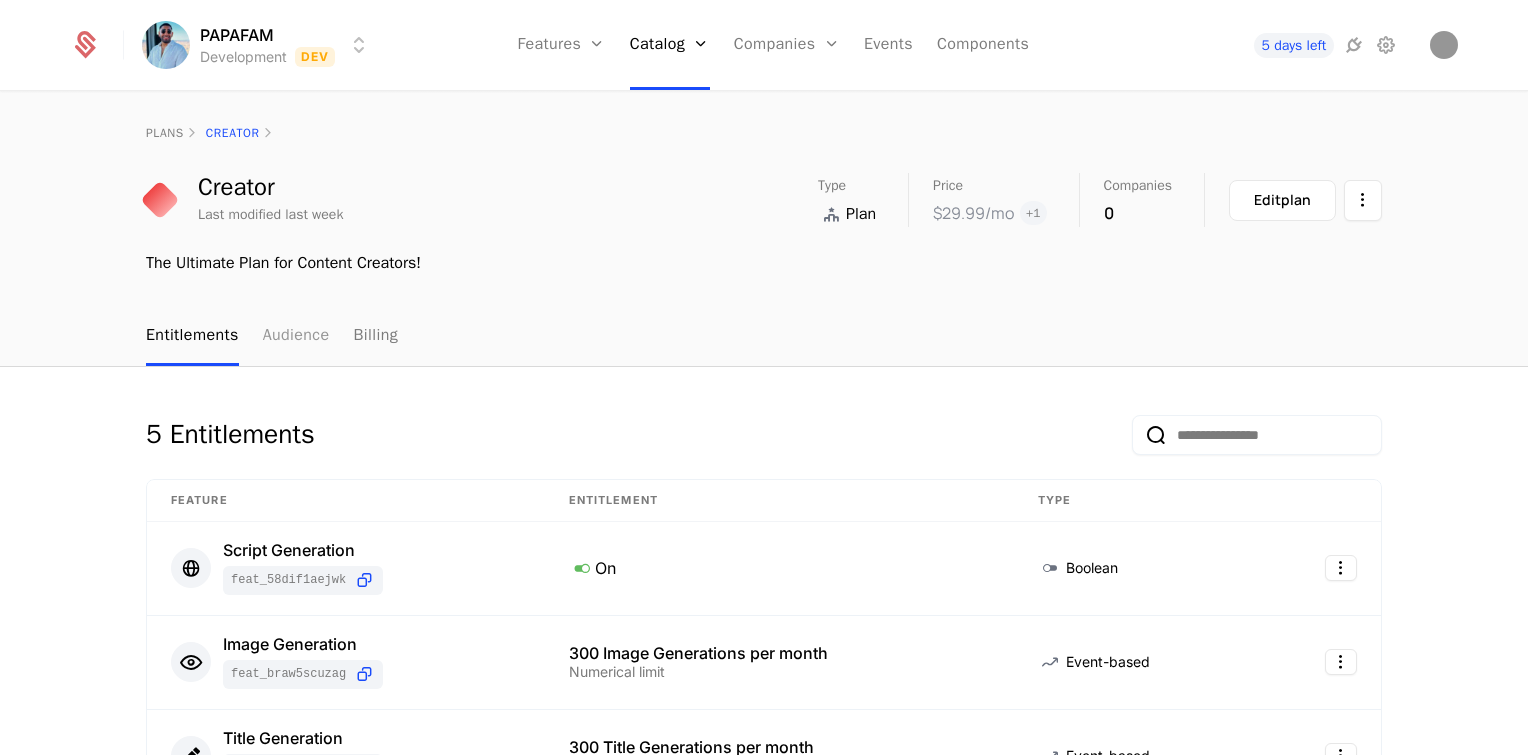click on "Audience" at bounding box center [296, 336] 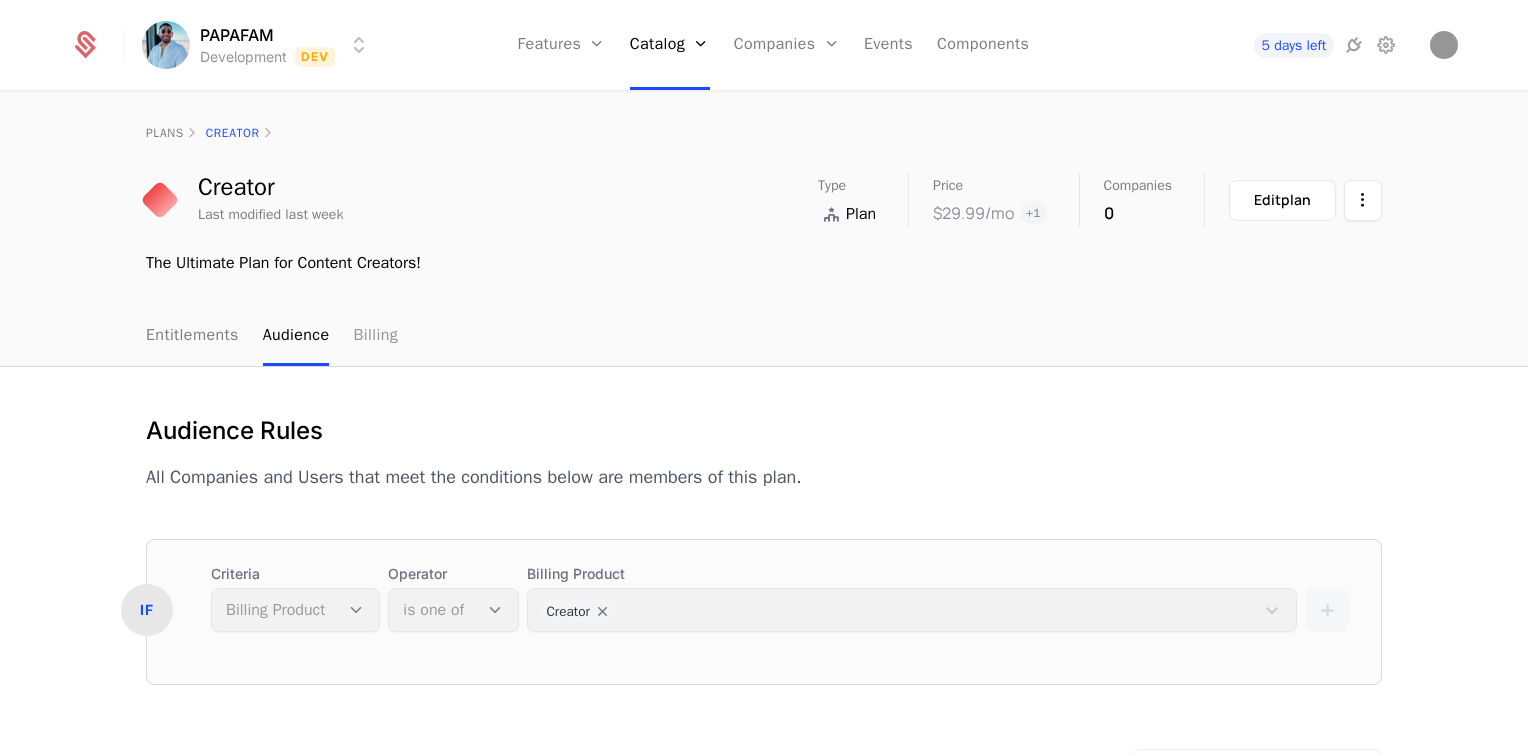 click on "Billing" at bounding box center (375, 336) 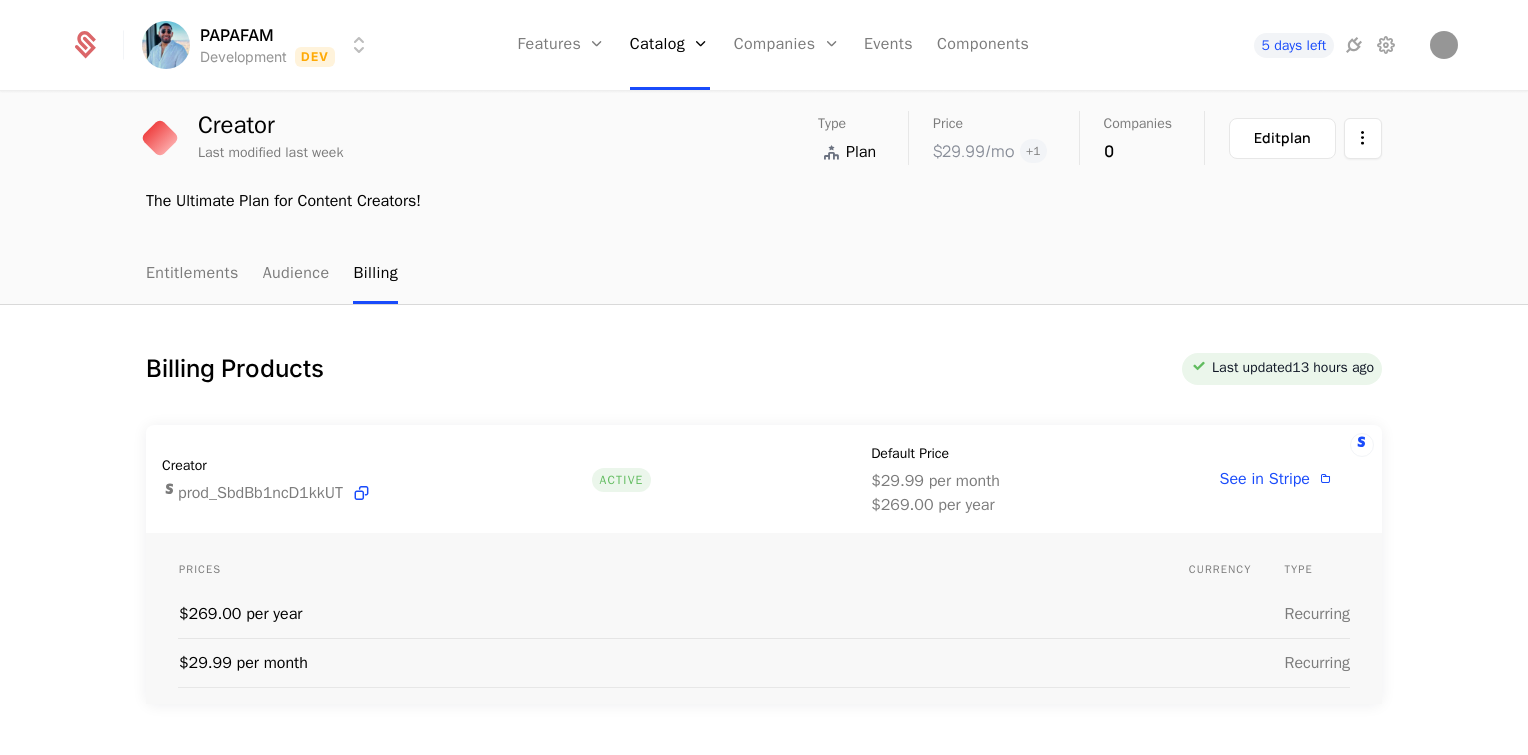 scroll, scrollTop: 0, scrollLeft: 0, axis: both 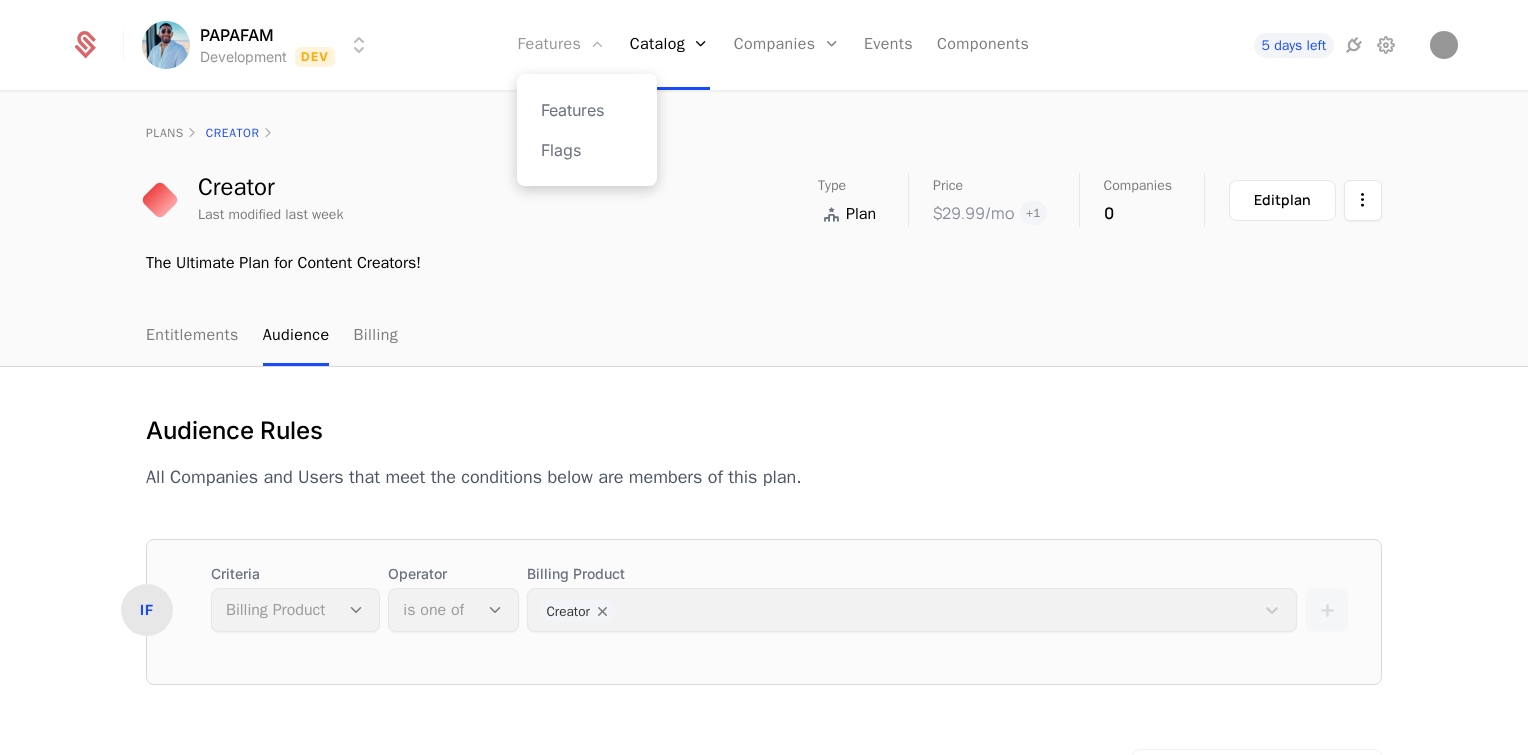 click on "Features" at bounding box center (561, 45) 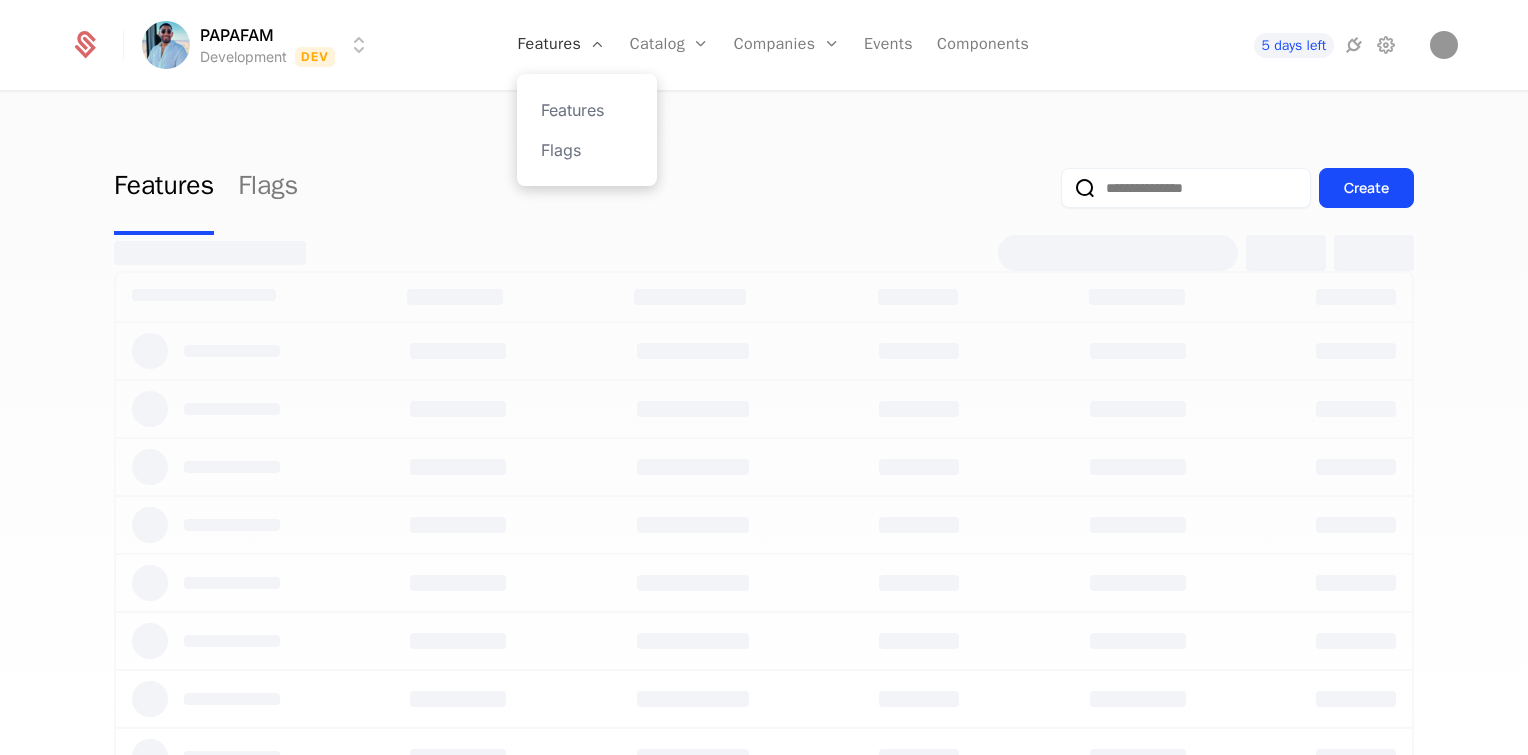 select on "**" 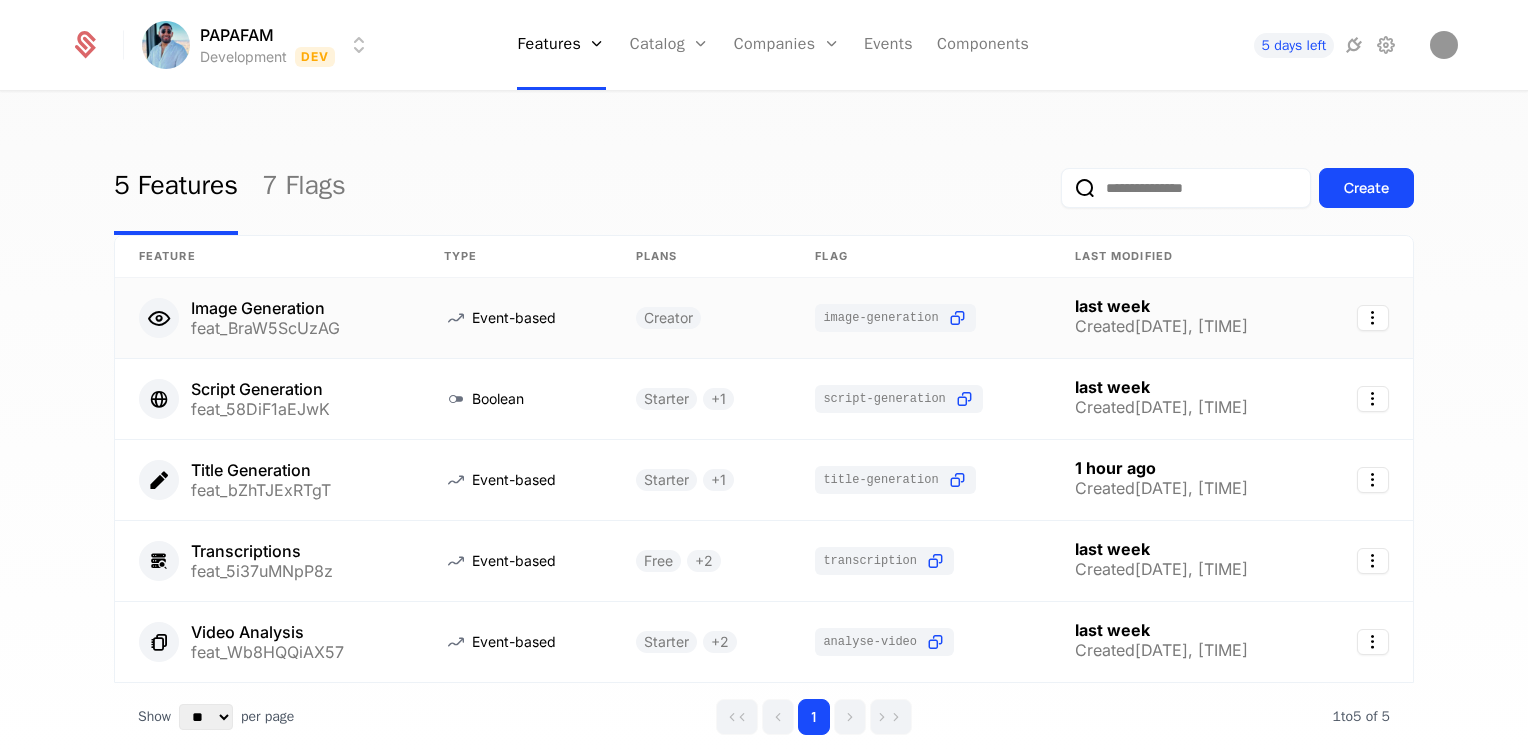 click on "feat_BraW5ScUzAG" at bounding box center (265, 328) 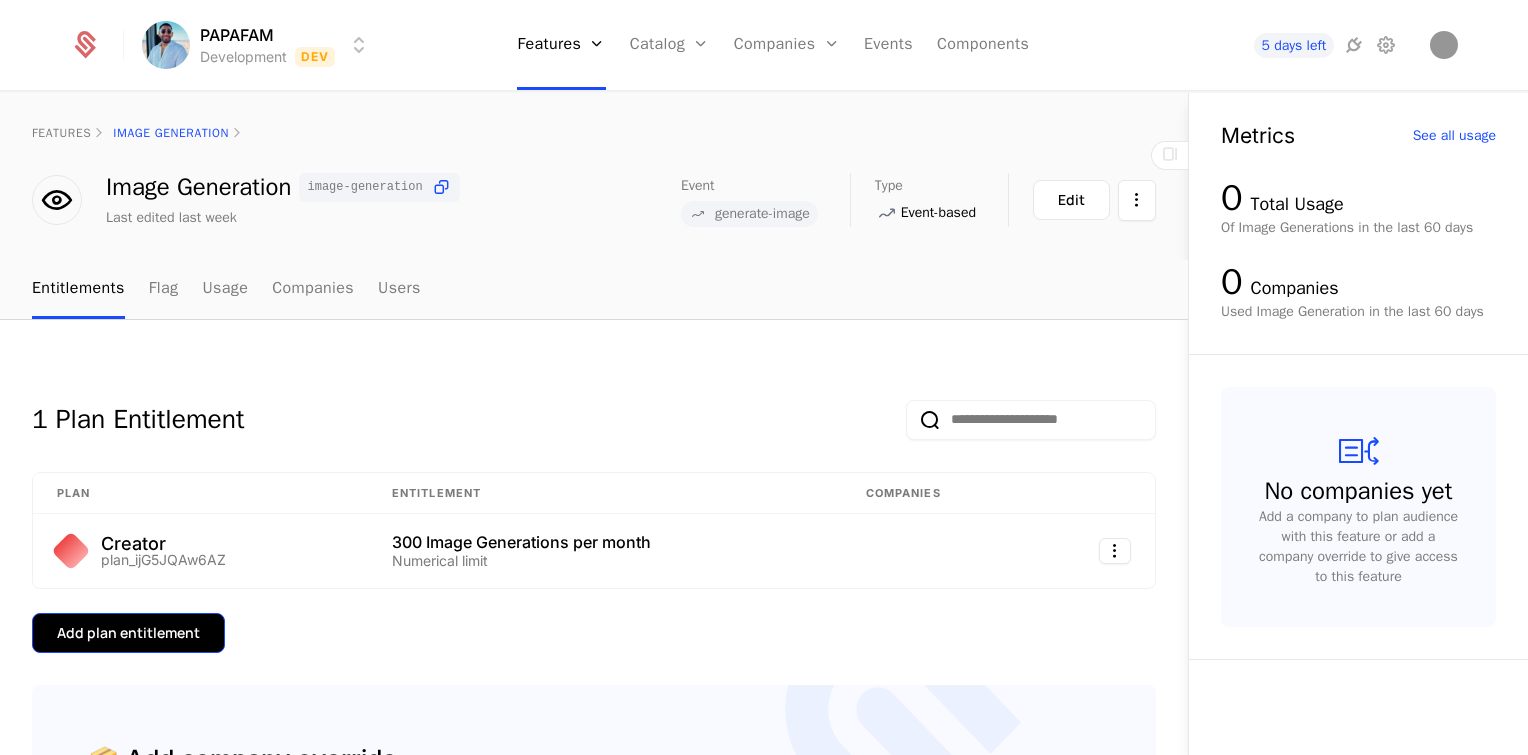 click on "Add plan entitlement" at bounding box center [128, 633] 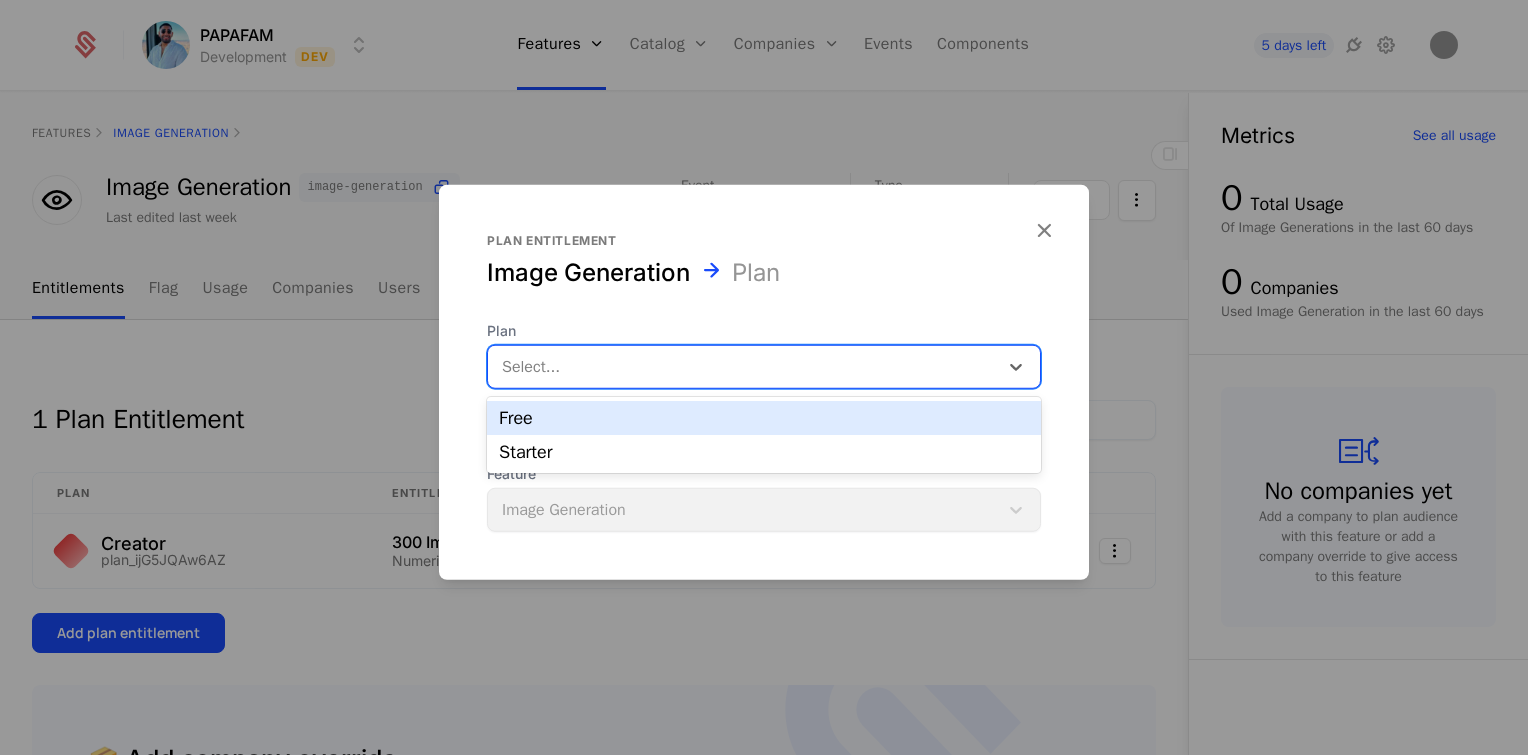 click at bounding box center [743, 366] 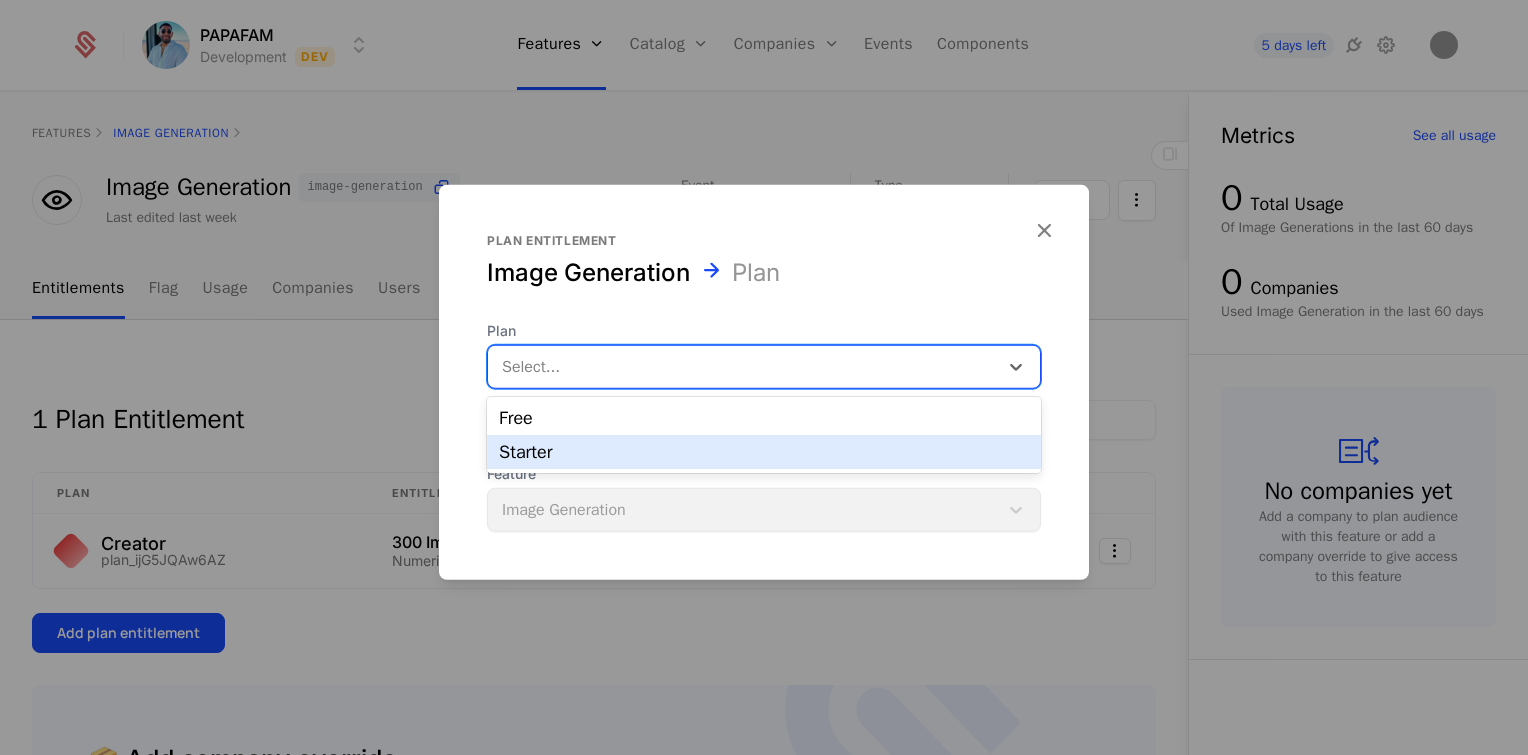 click on "Starter" at bounding box center [764, 452] 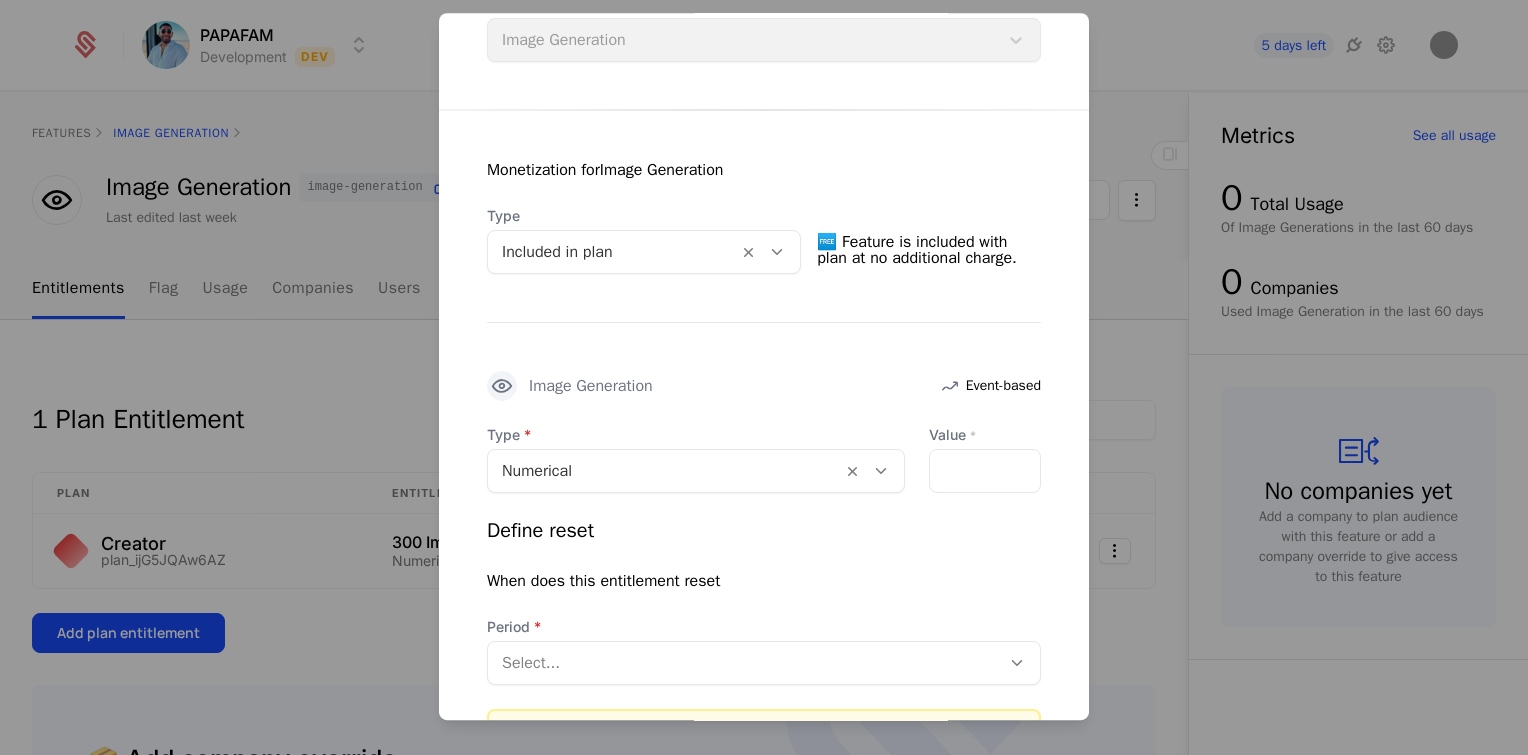 scroll, scrollTop: 300, scrollLeft: 0, axis: vertical 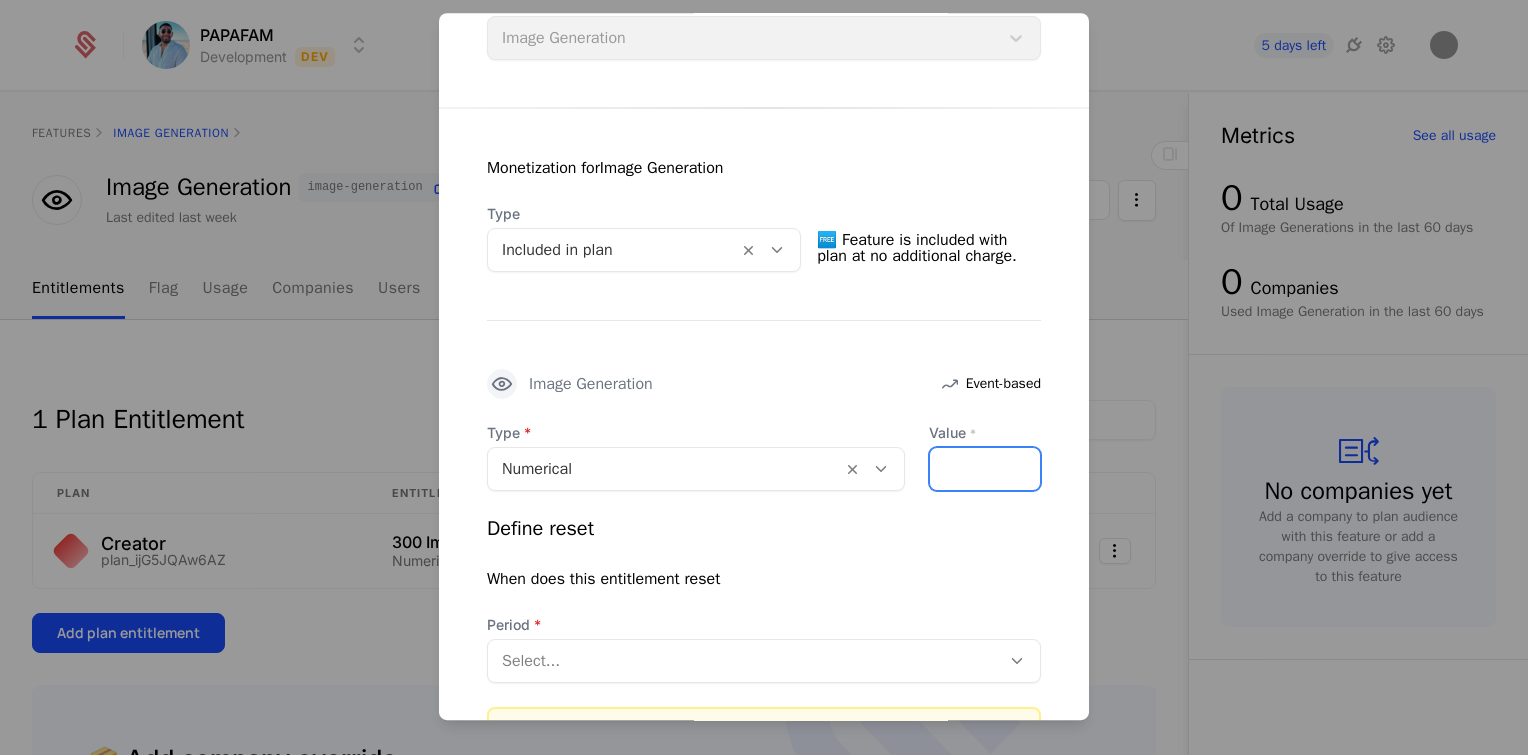 click on "Value *" at bounding box center (985, 469) 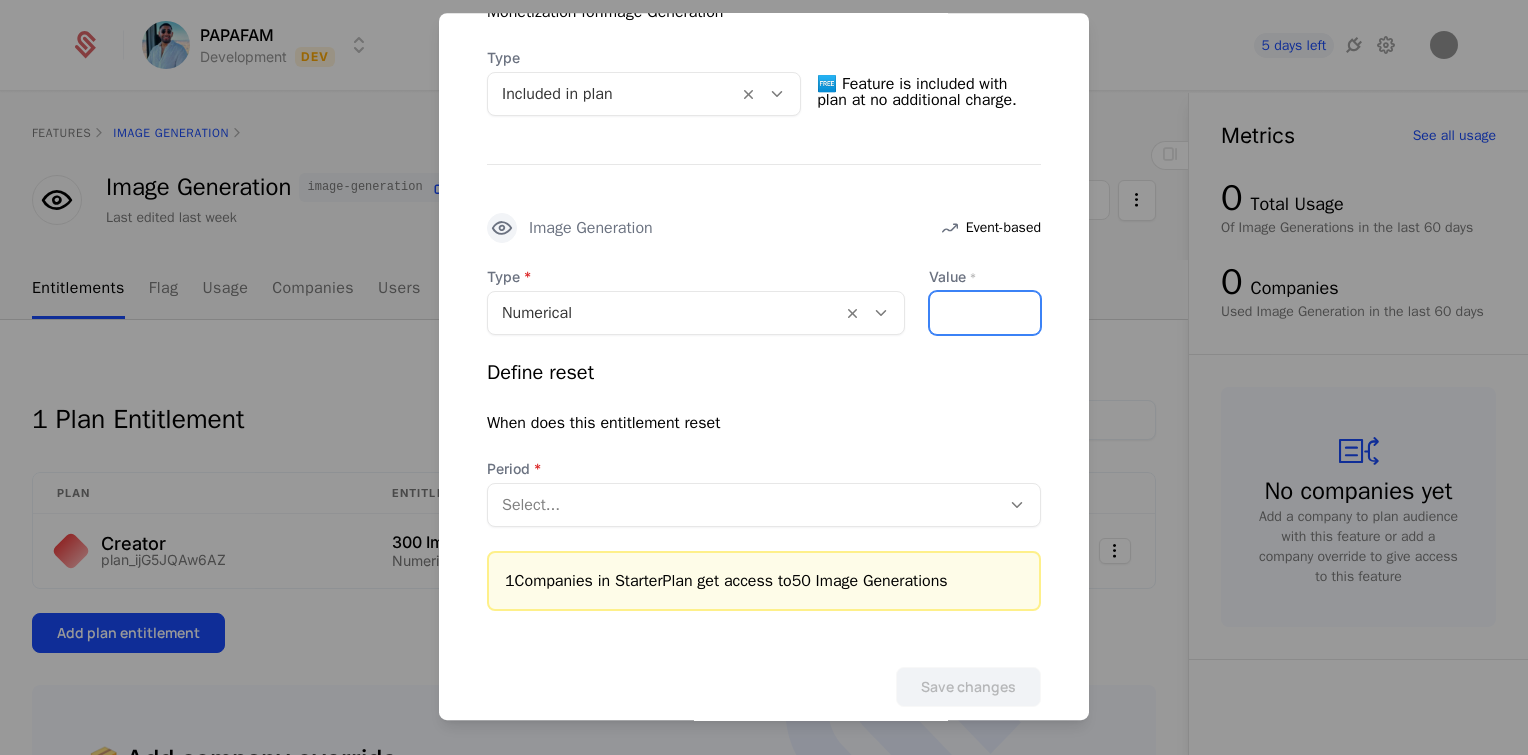 scroll, scrollTop: 459, scrollLeft: 0, axis: vertical 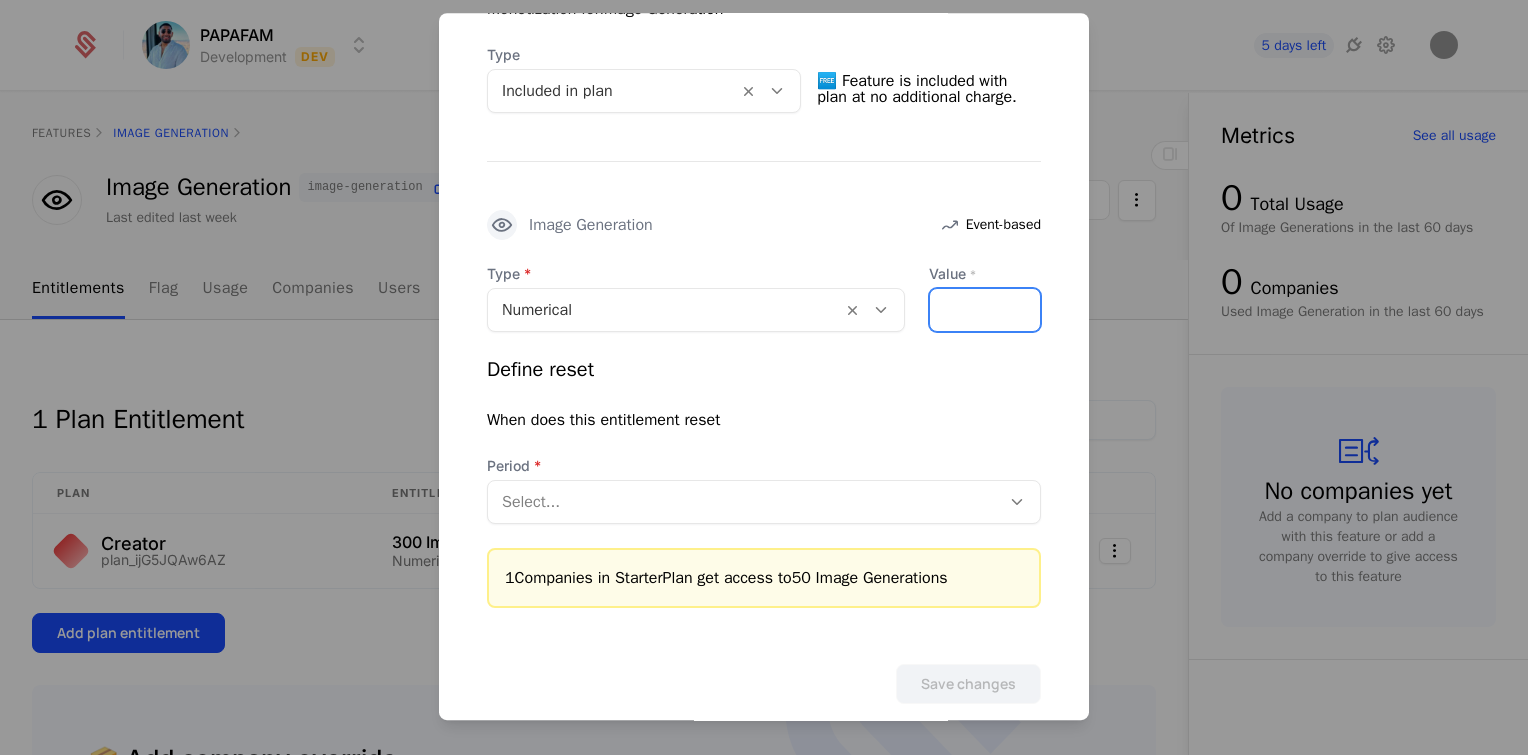 type on "**" 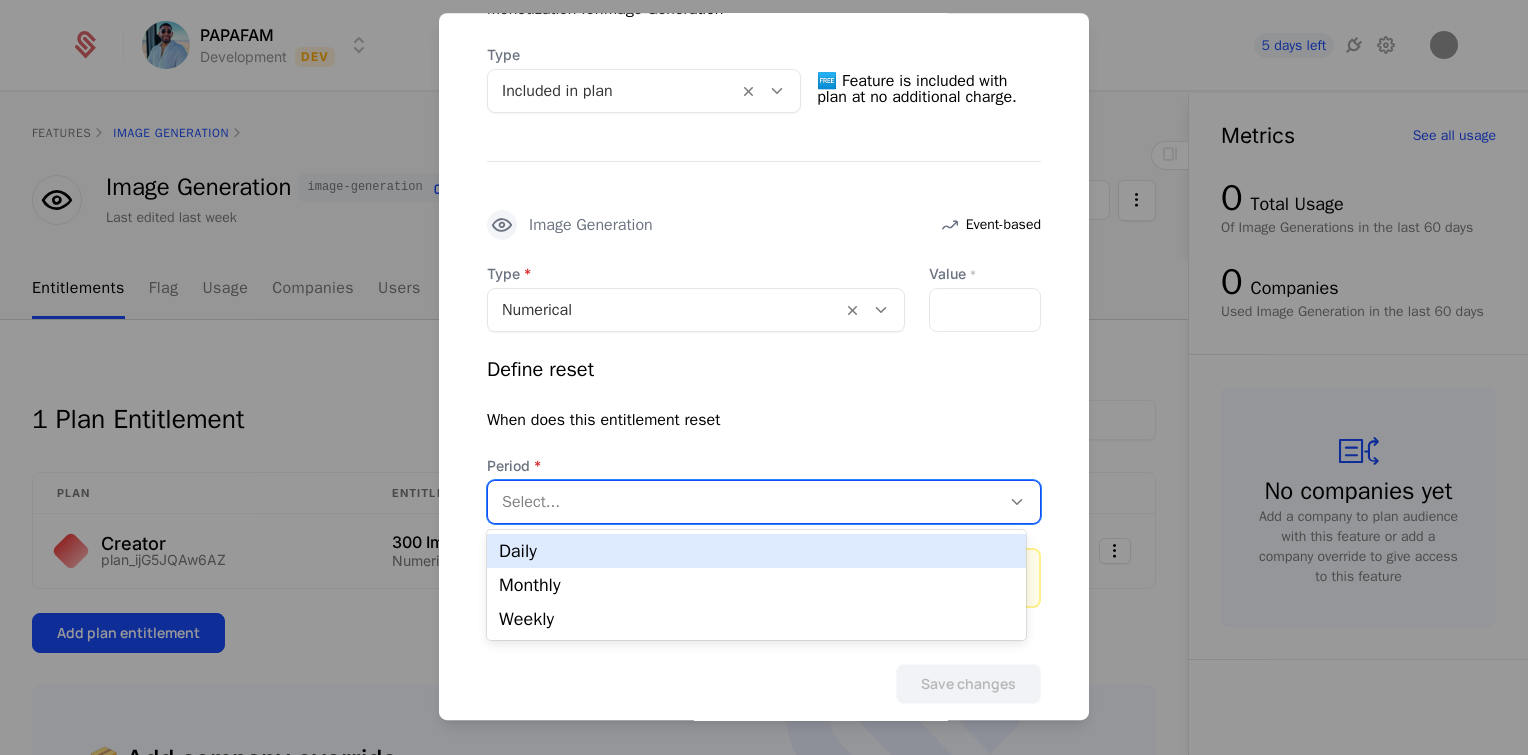 click at bounding box center [744, 502] 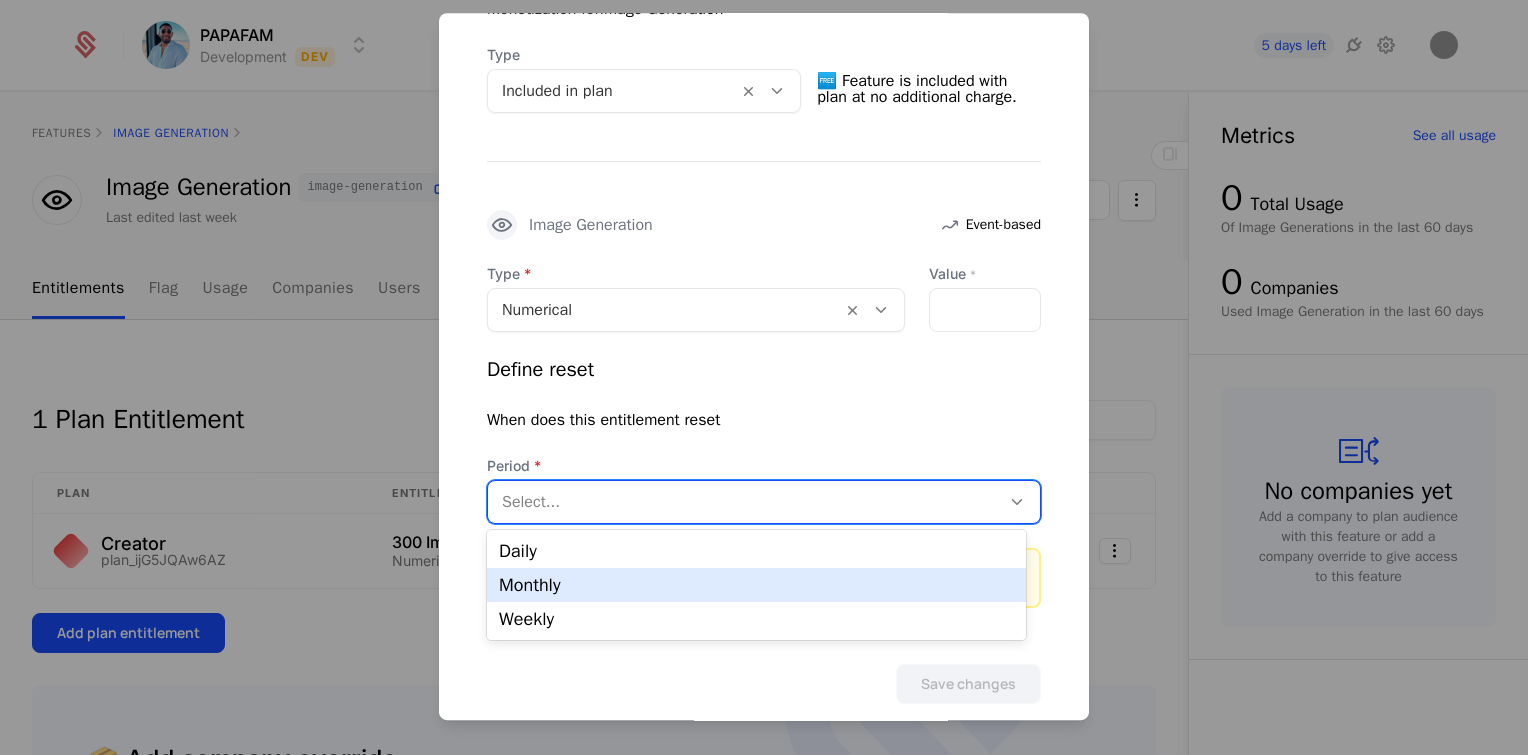 click on "Monthly" at bounding box center (756, 585) 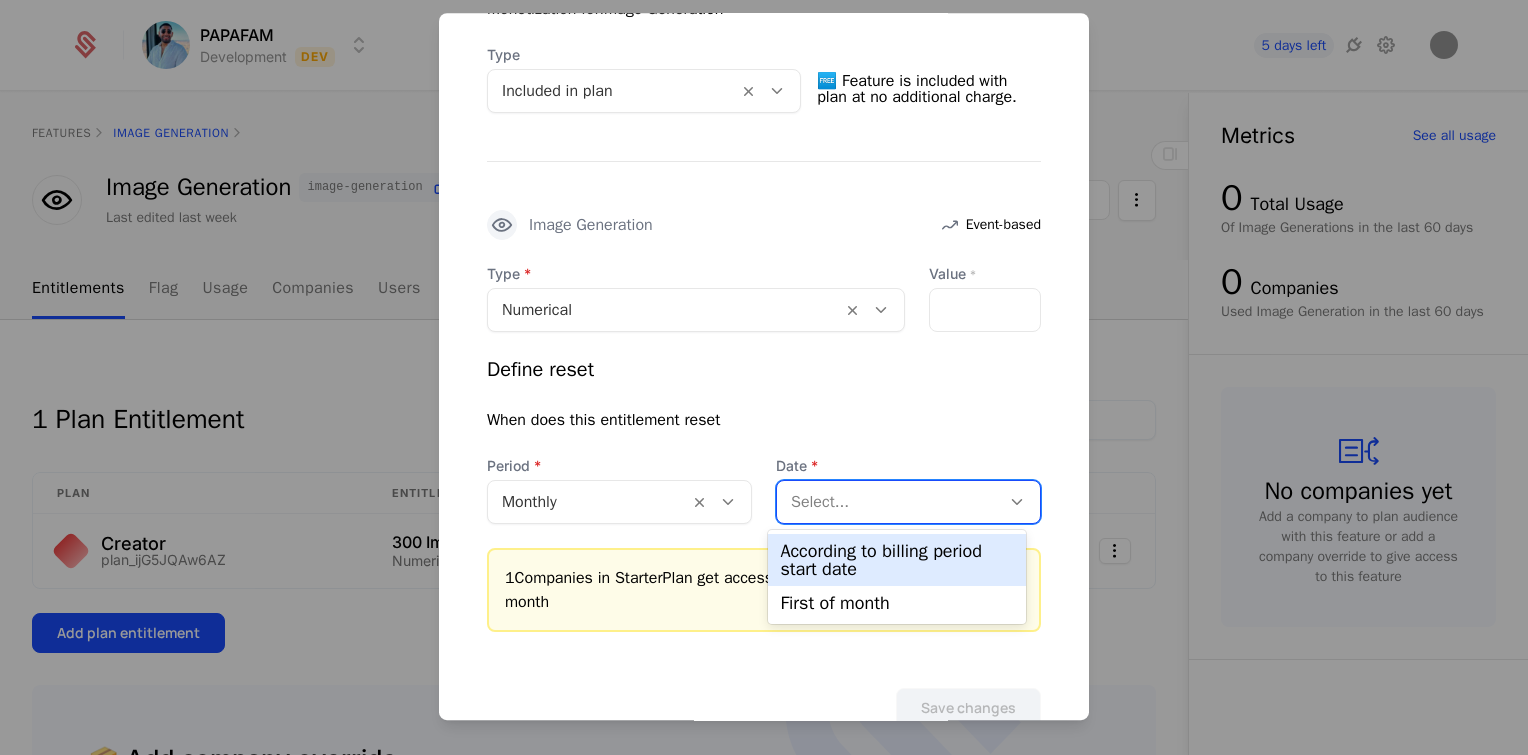 click at bounding box center (888, 502) 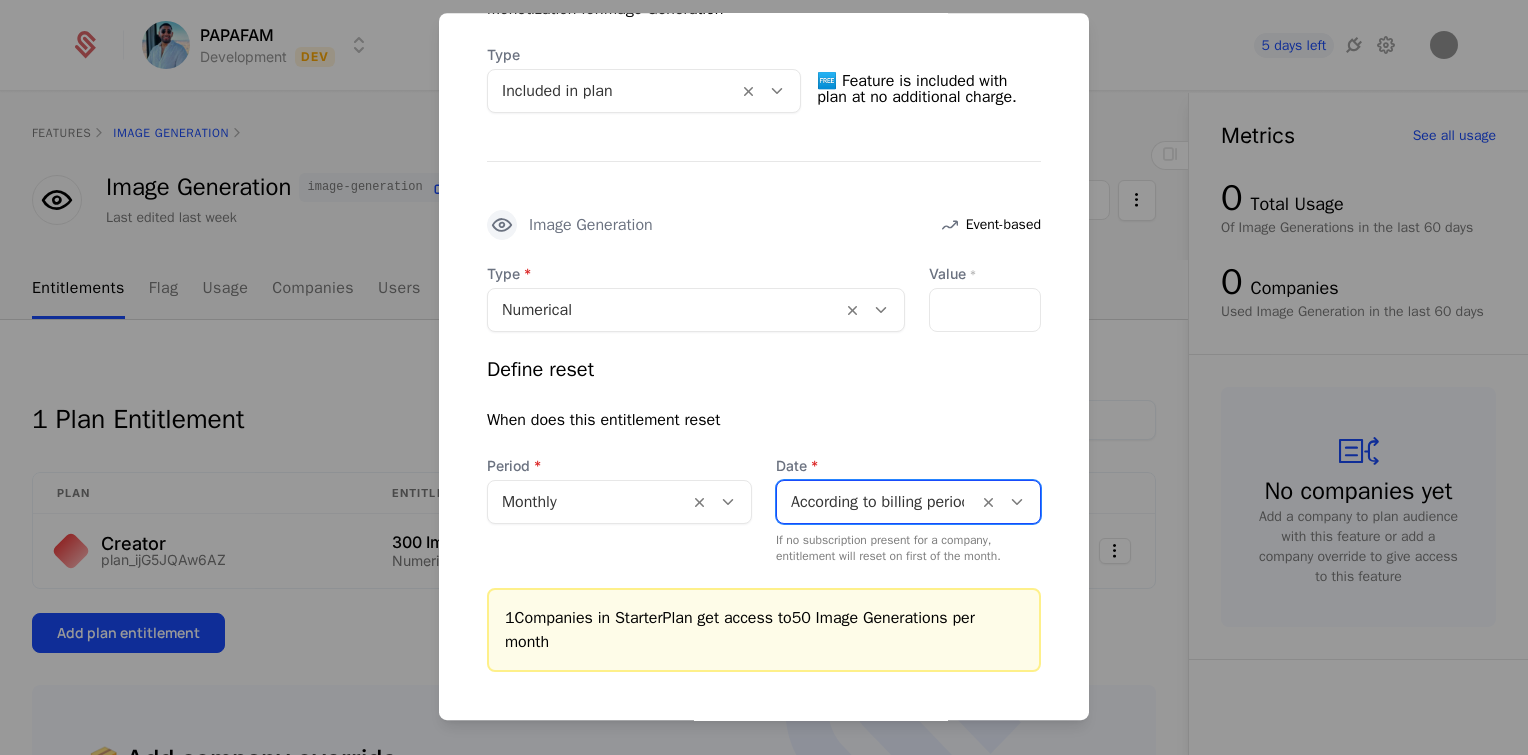 scroll, scrollTop: 552, scrollLeft: 0, axis: vertical 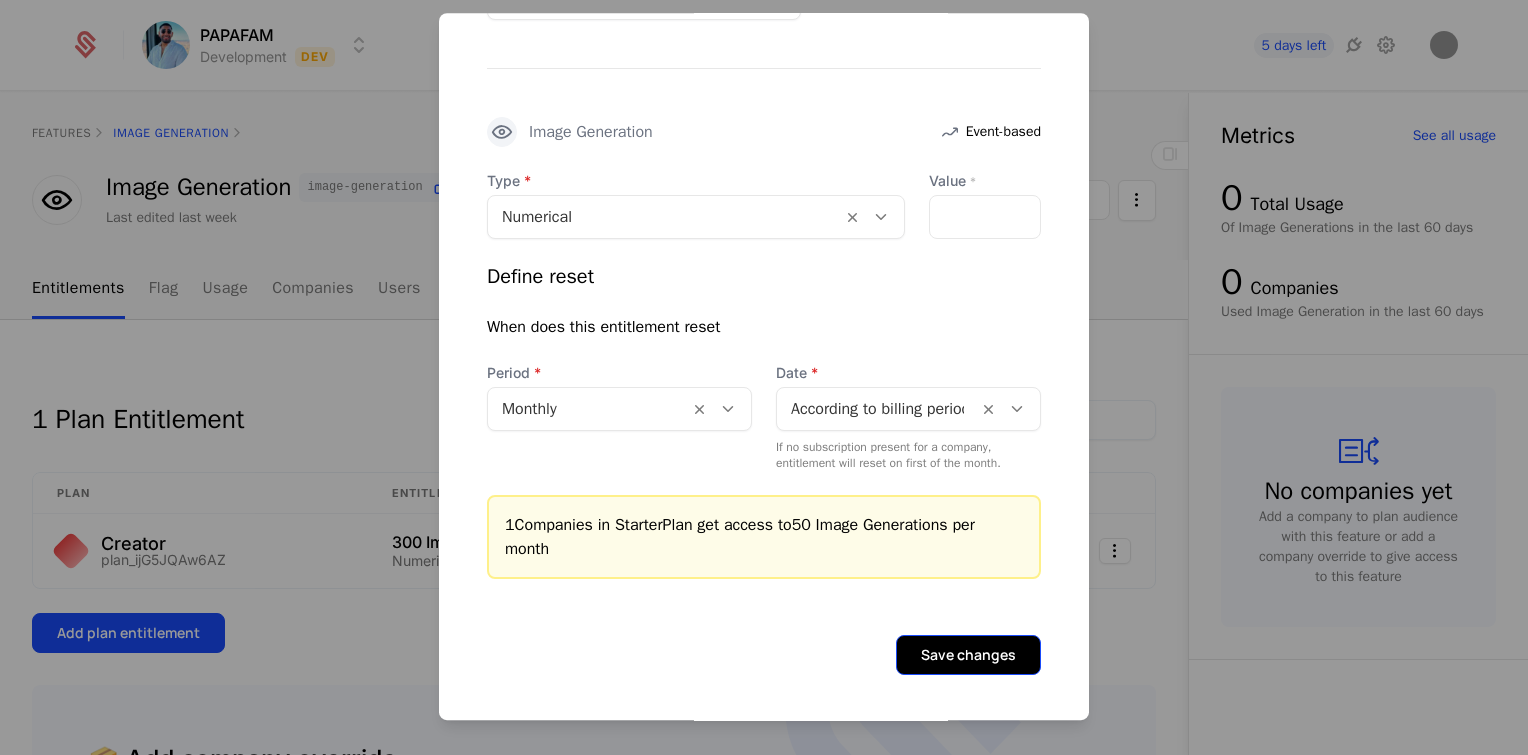 click on "Save changes" at bounding box center [968, 655] 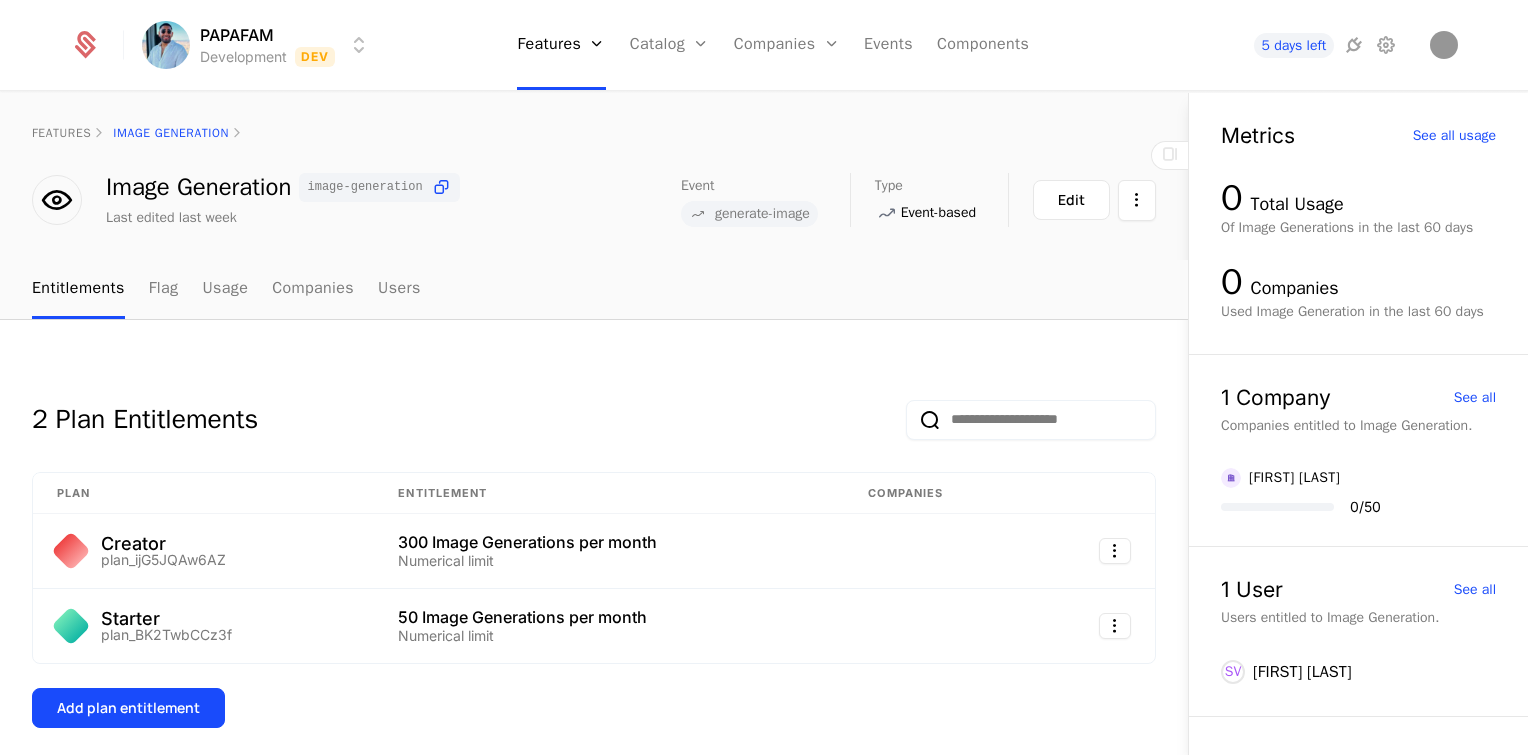 scroll, scrollTop: 320, scrollLeft: 0, axis: vertical 